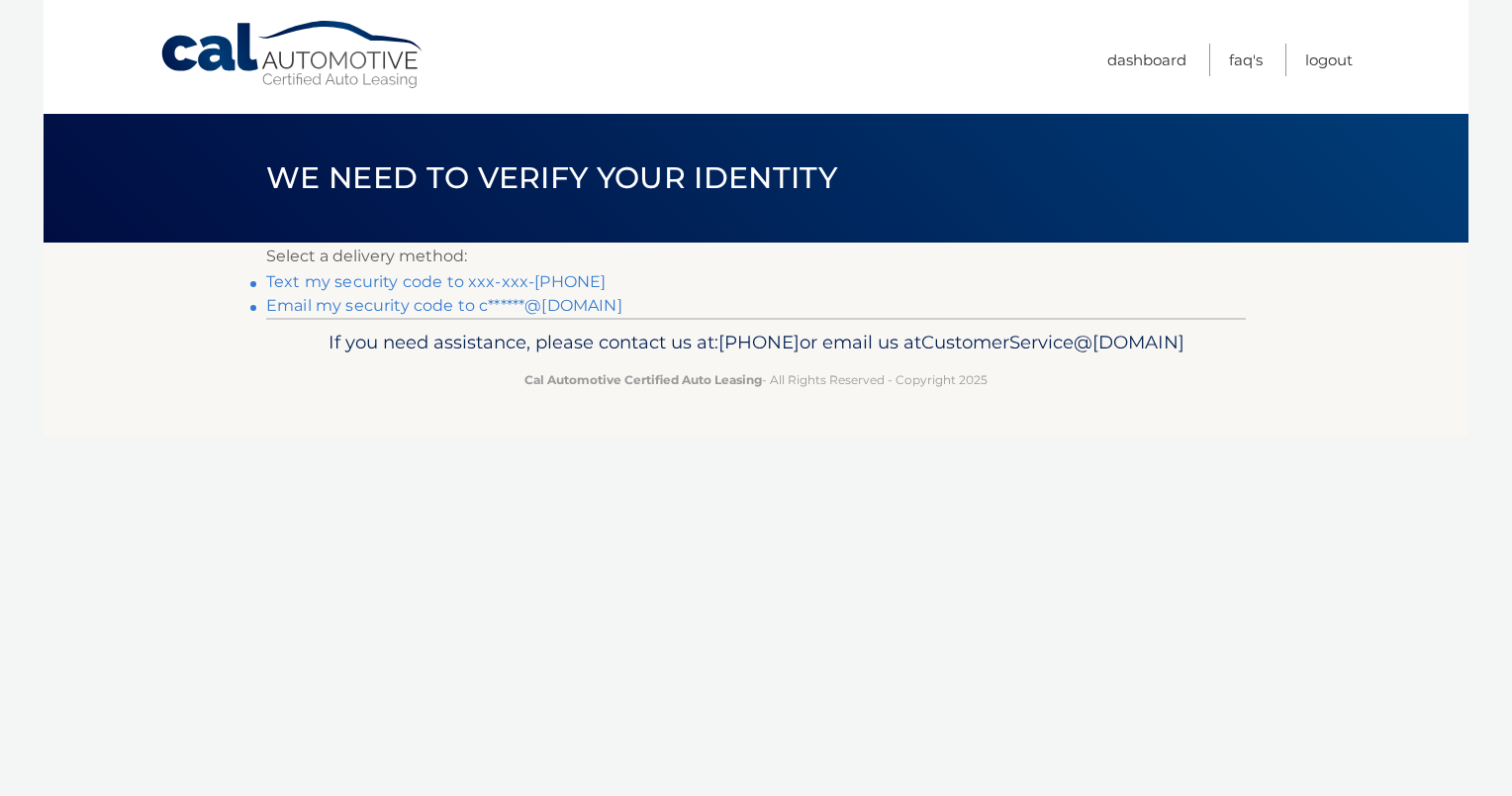 scroll, scrollTop: 0, scrollLeft: 0, axis: both 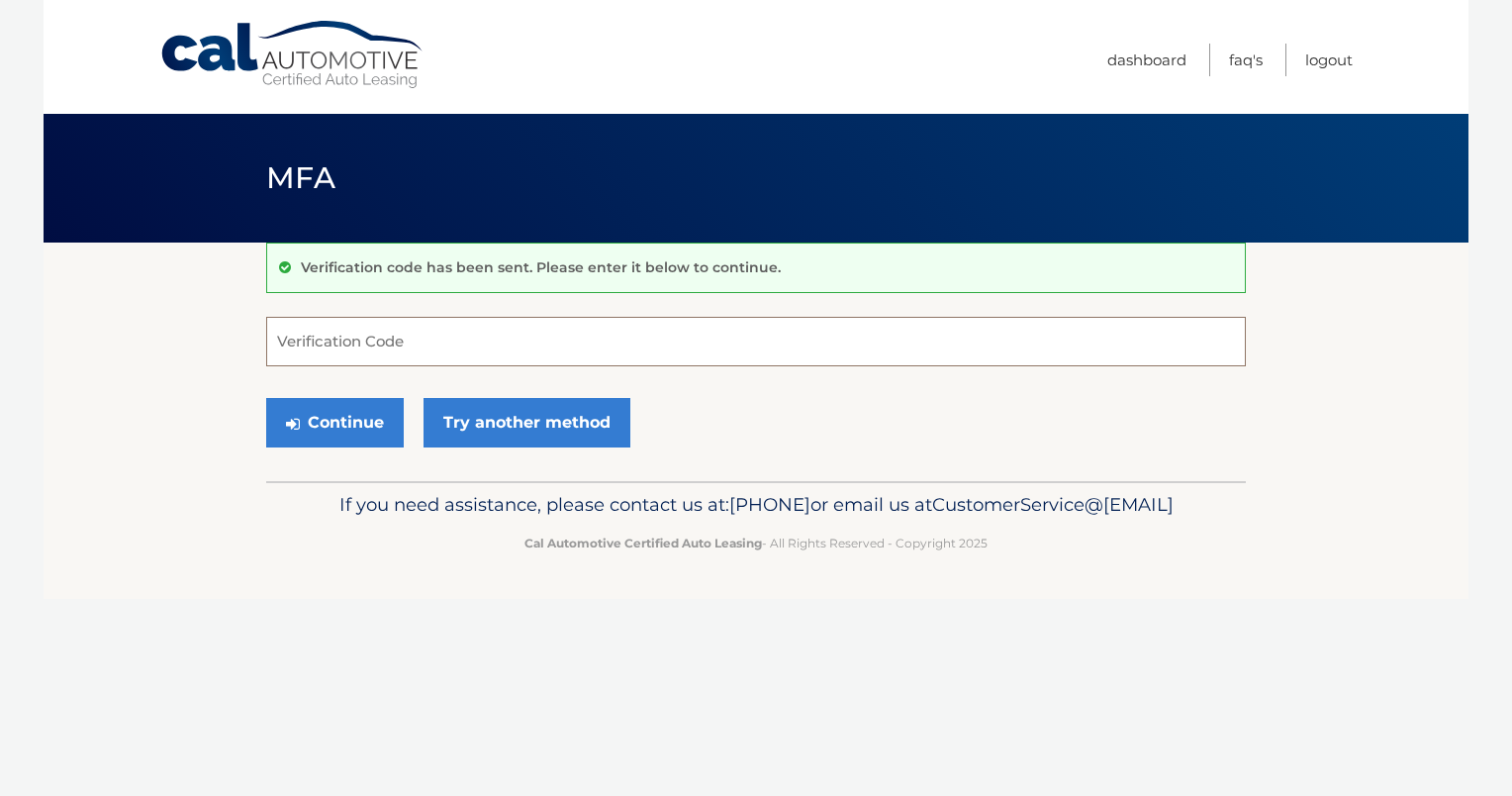 click on "Verification Code" at bounding box center [756, 342] 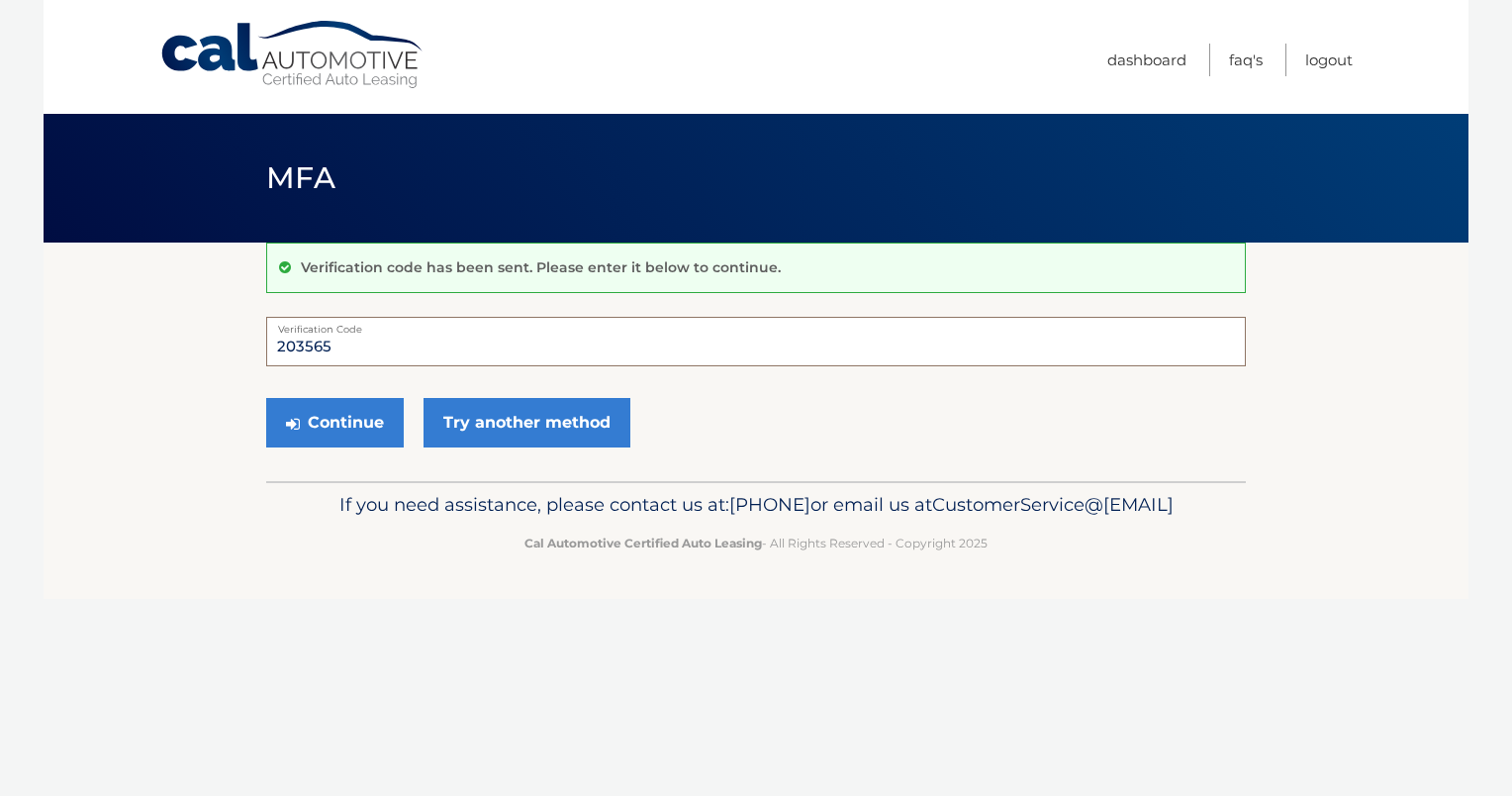 type on "203565" 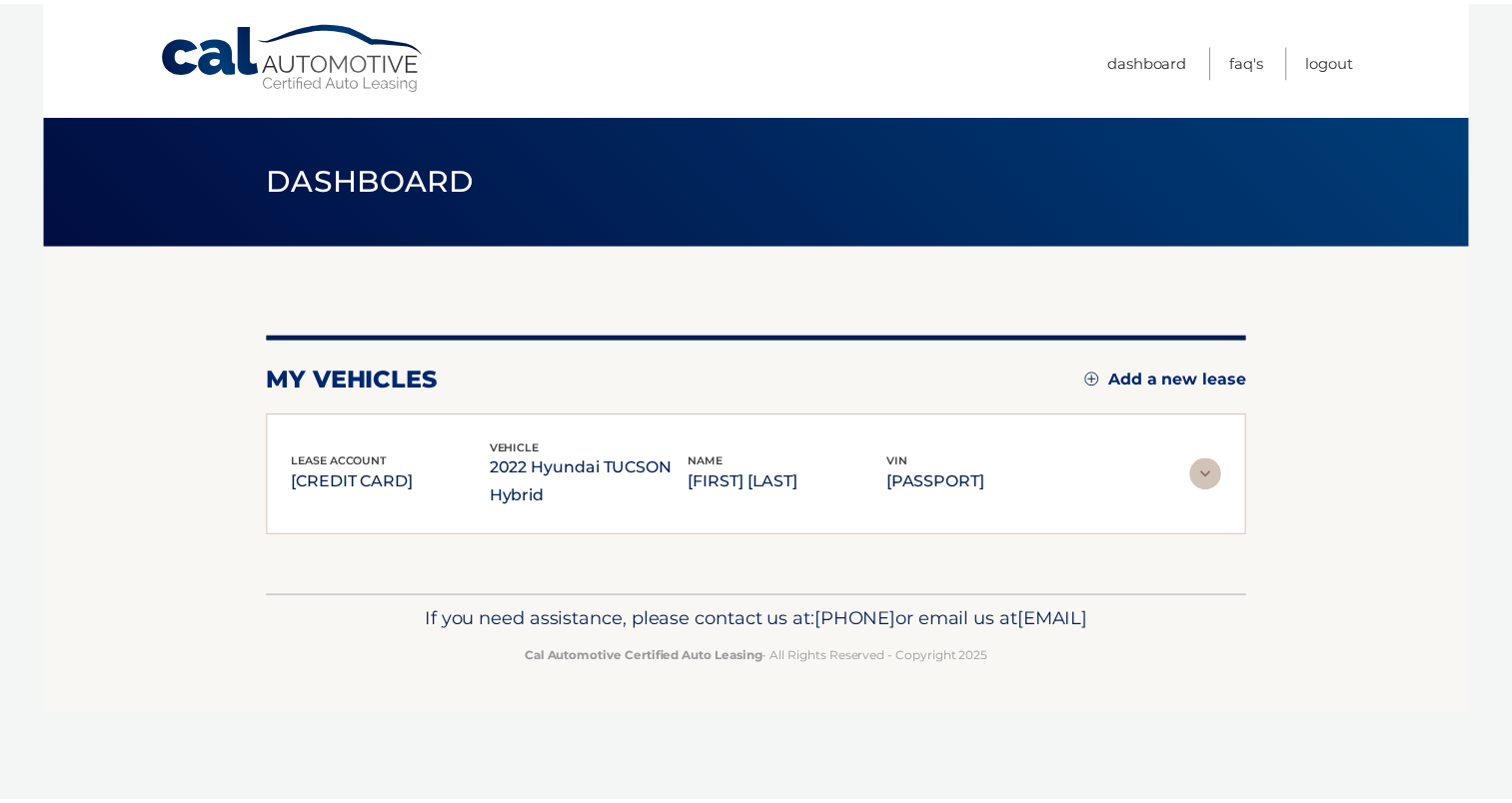 scroll, scrollTop: 0, scrollLeft: 0, axis: both 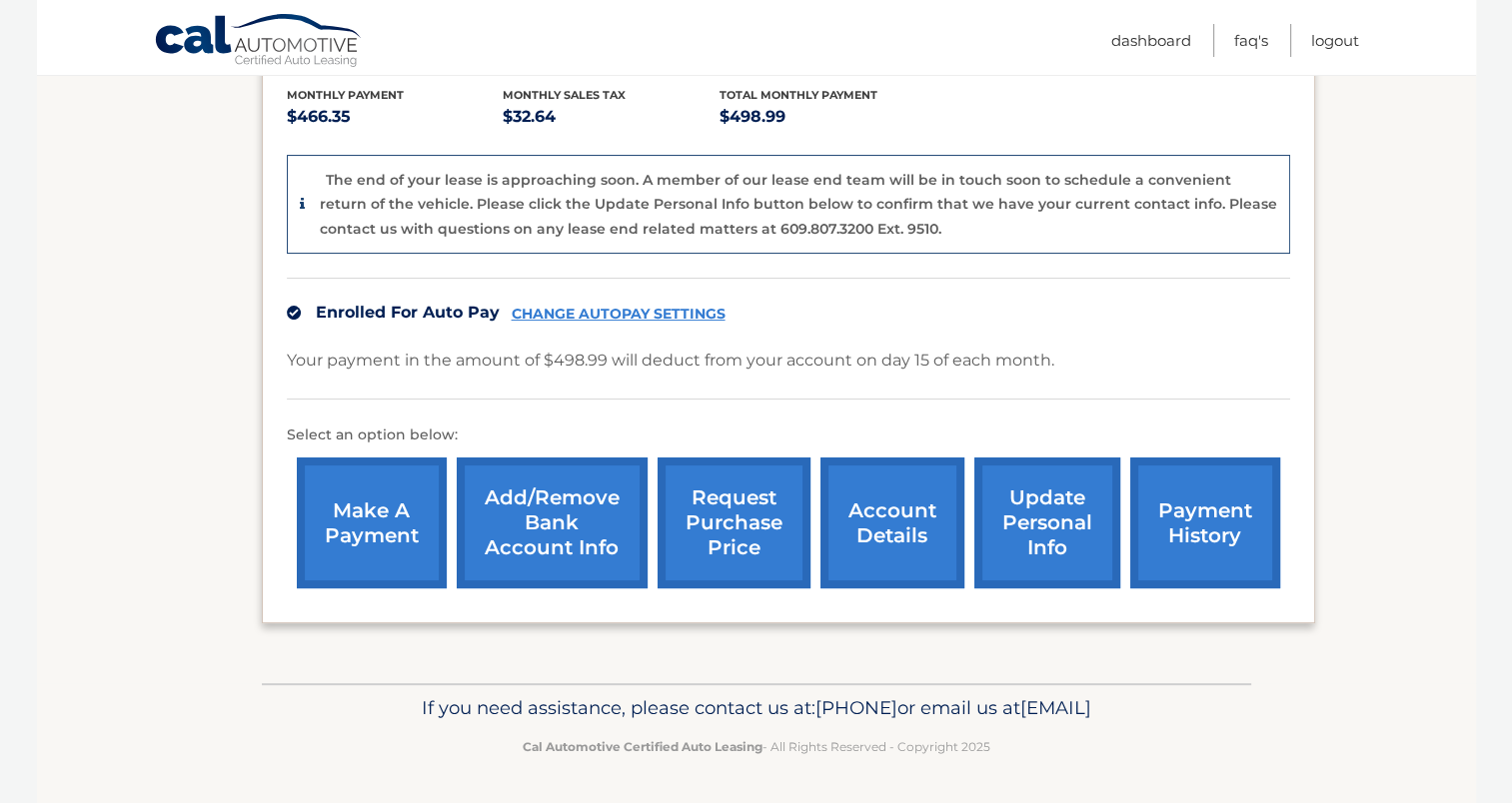 click on "account details" at bounding box center [892, 522] 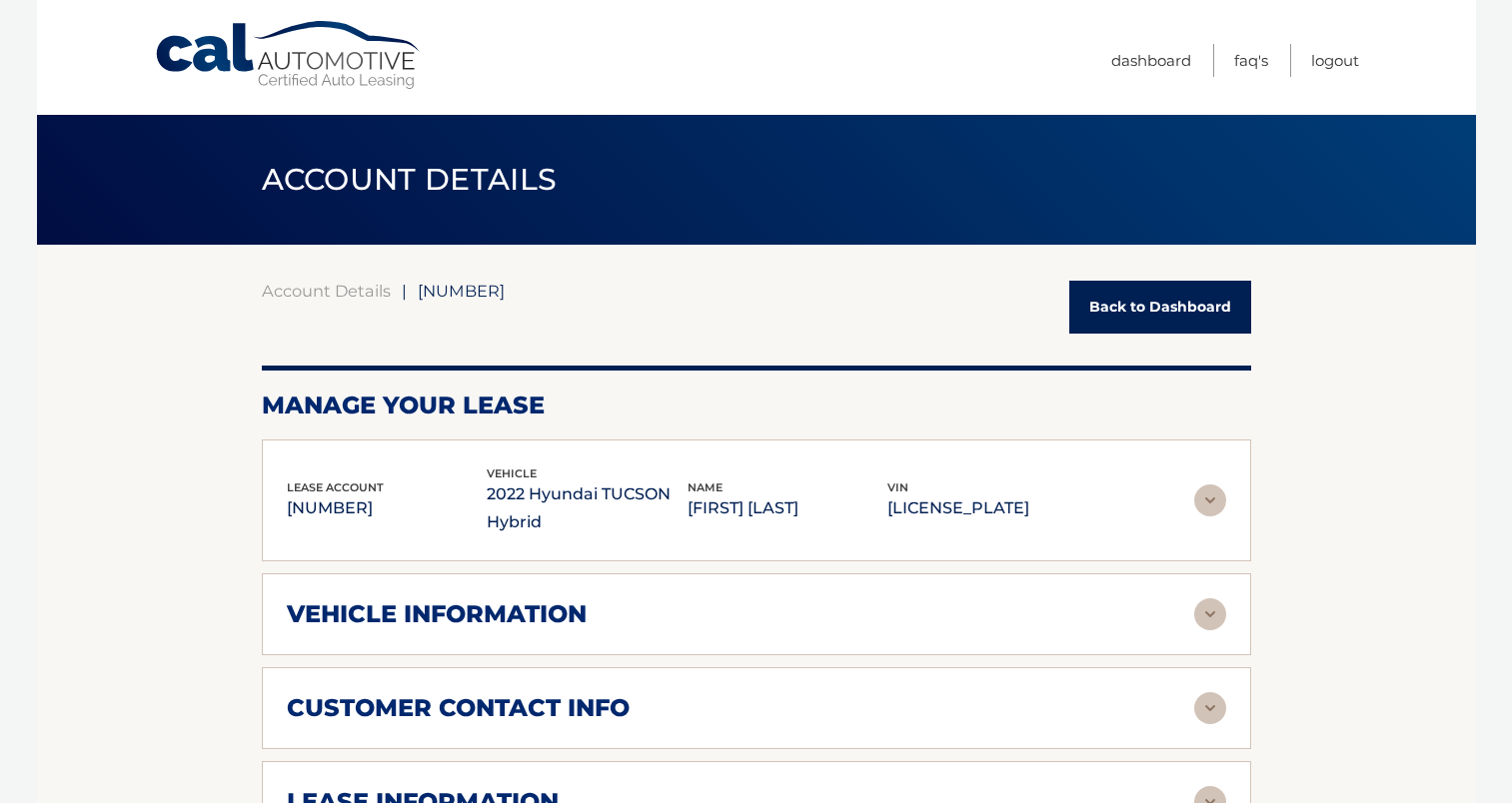 scroll, scrollTop: 0, scrollLeft: 0, axis: both 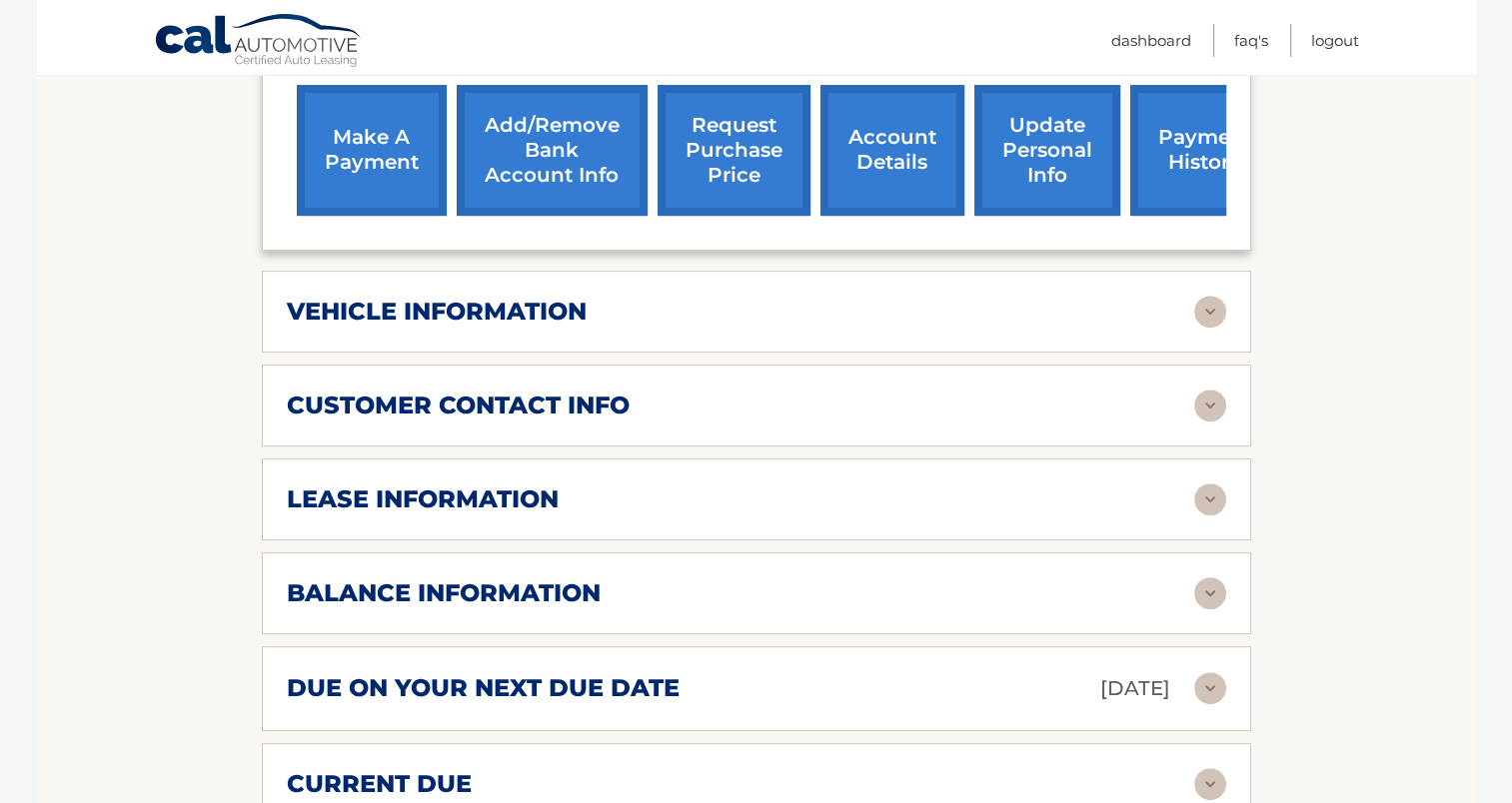 click at bounding box center (1210, 312) 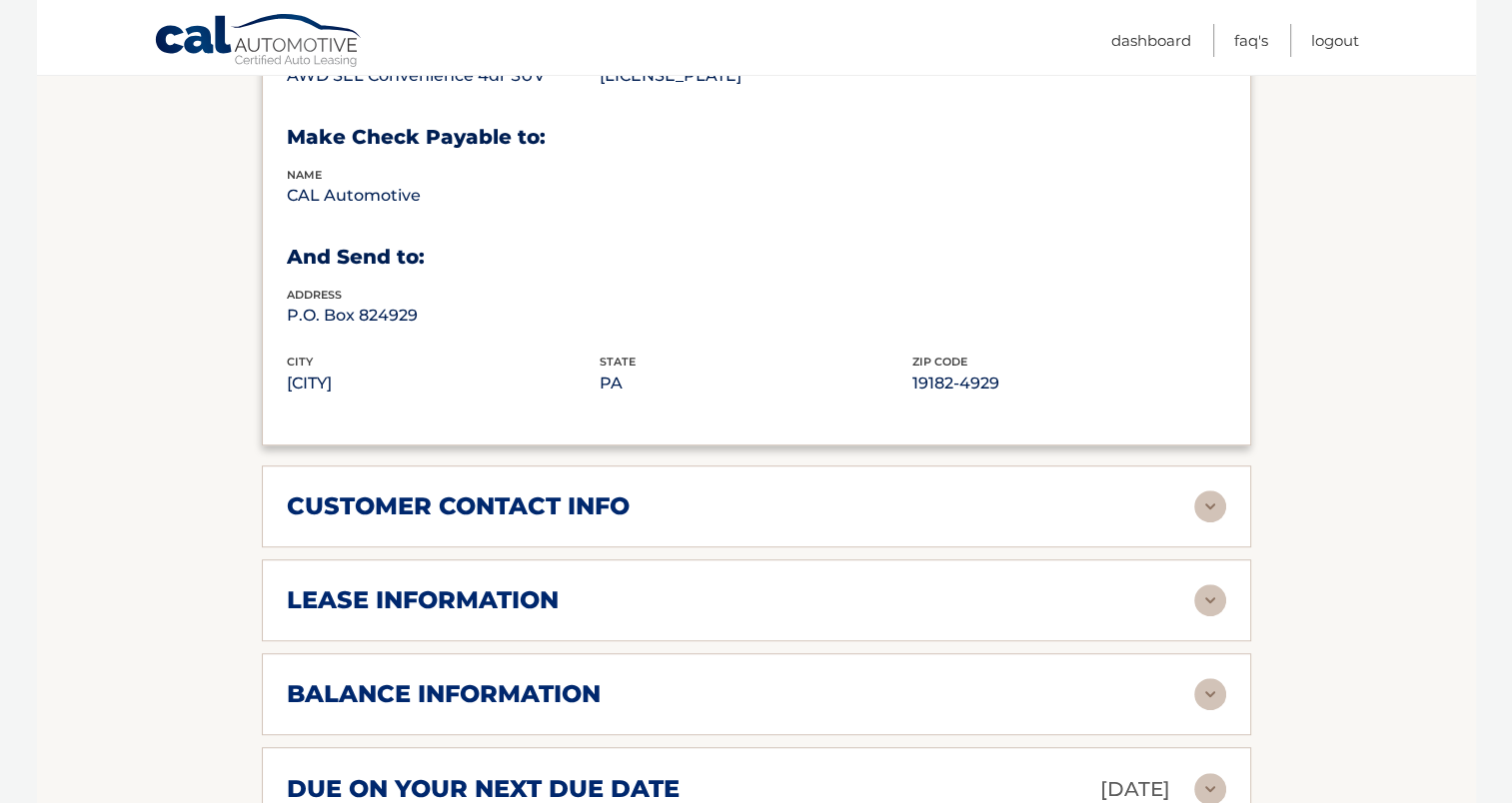 scroll, scrollTop: 1152, scrollLeft: 0, axis: vertical 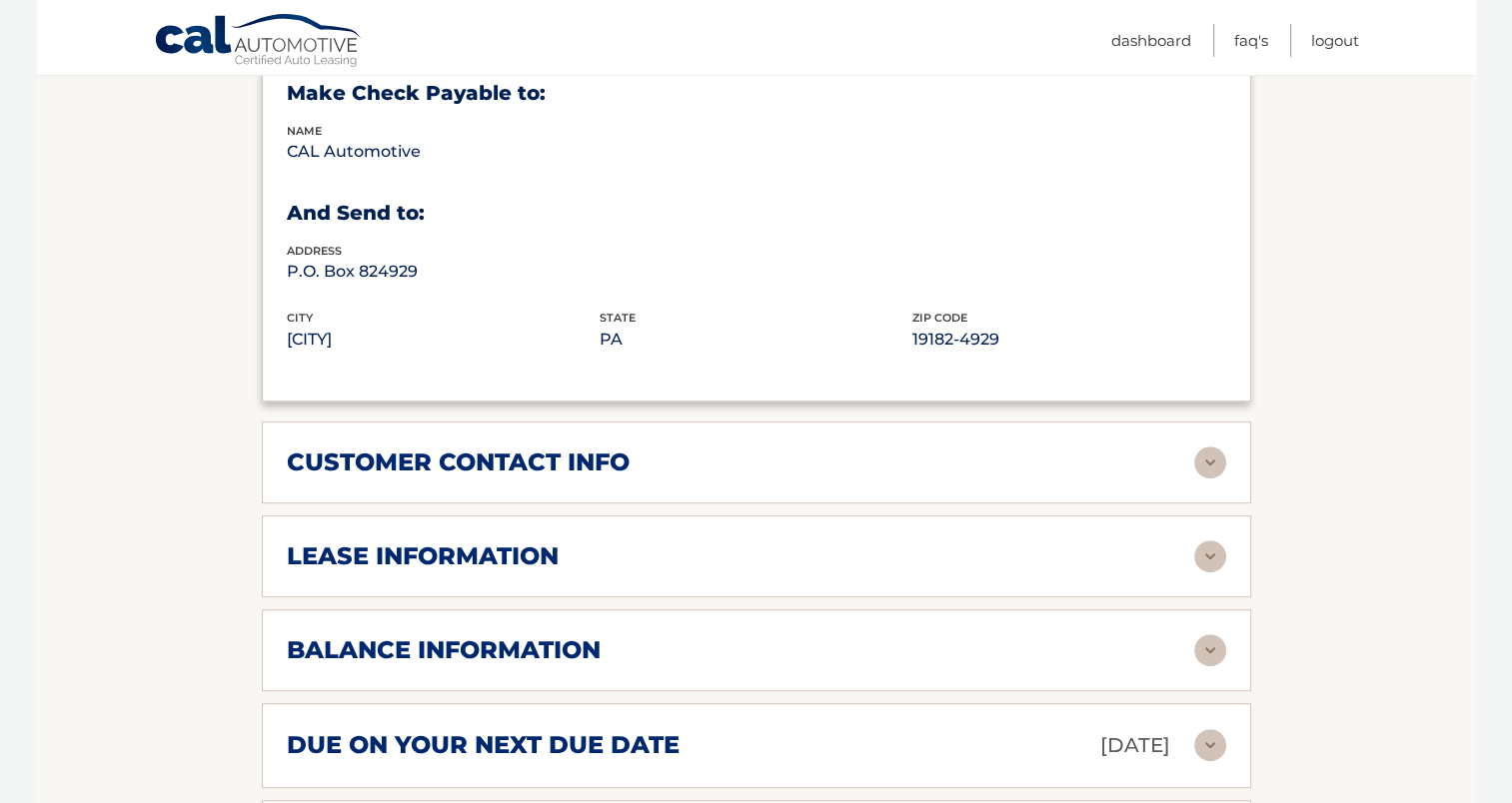 click at bounding box center [1210, 462] 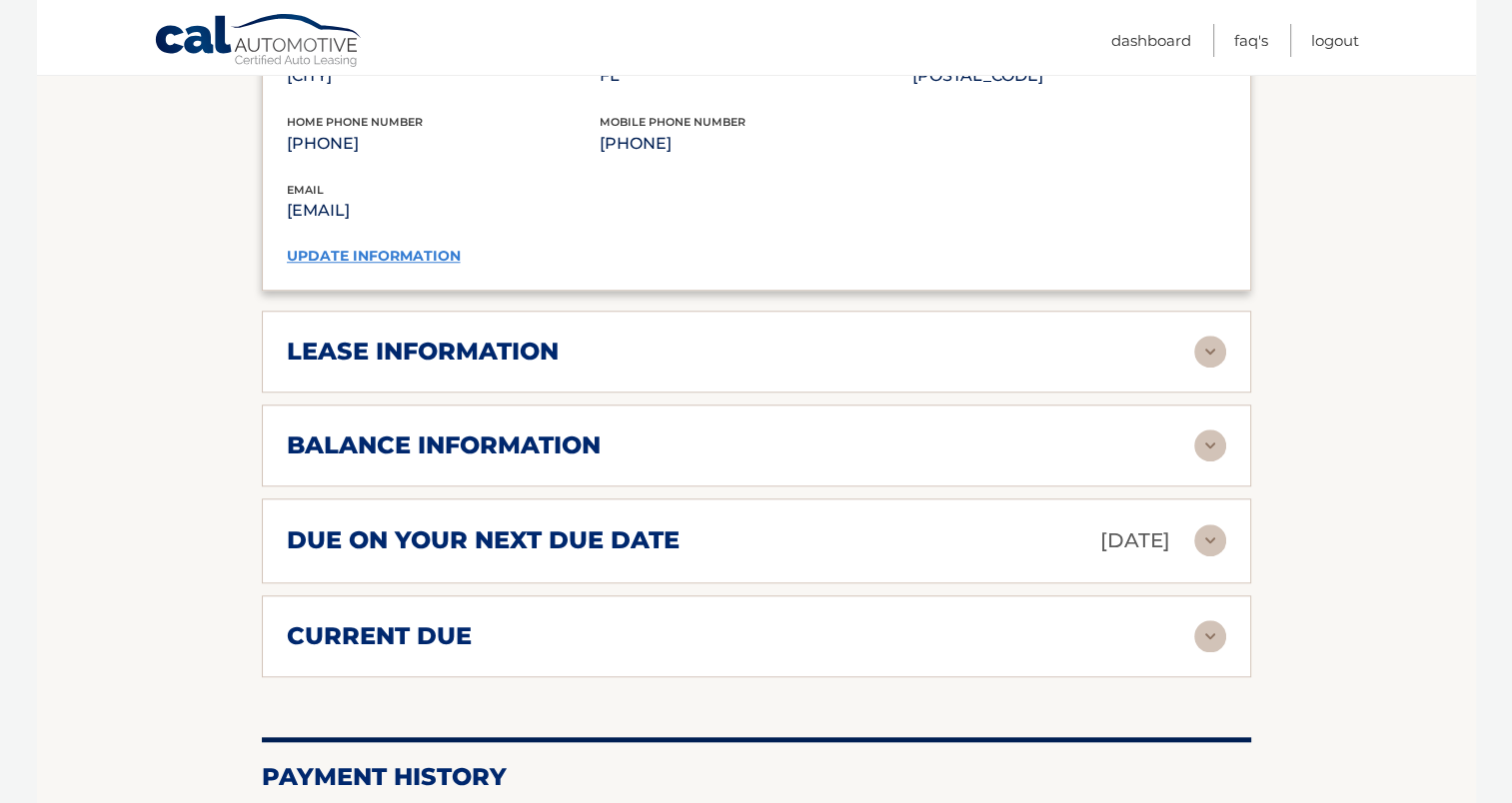 scroll, scrollTop: 1741, scrollLeft: 0, axis: vertical 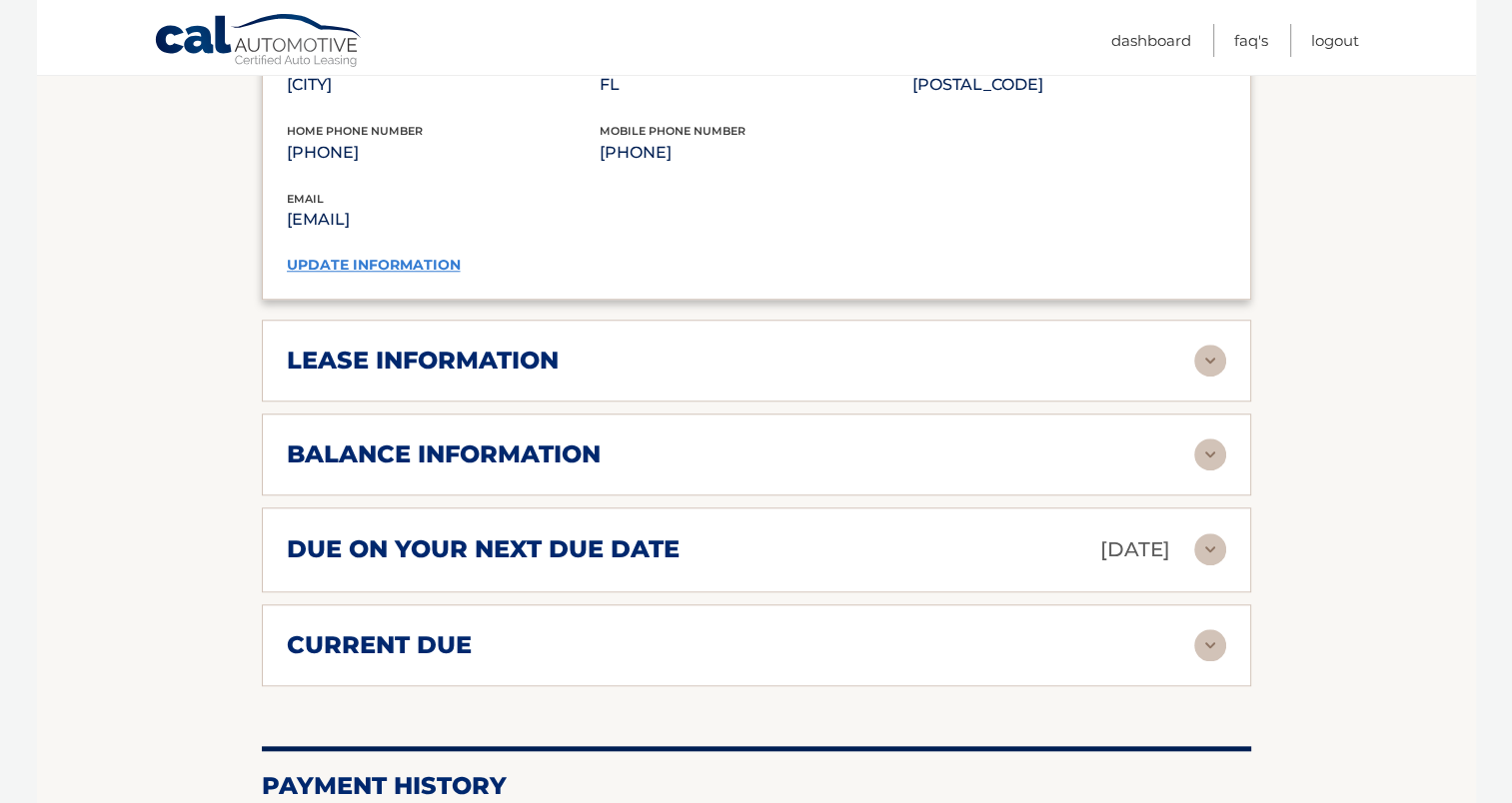 click at bounding box center [1210, 361] 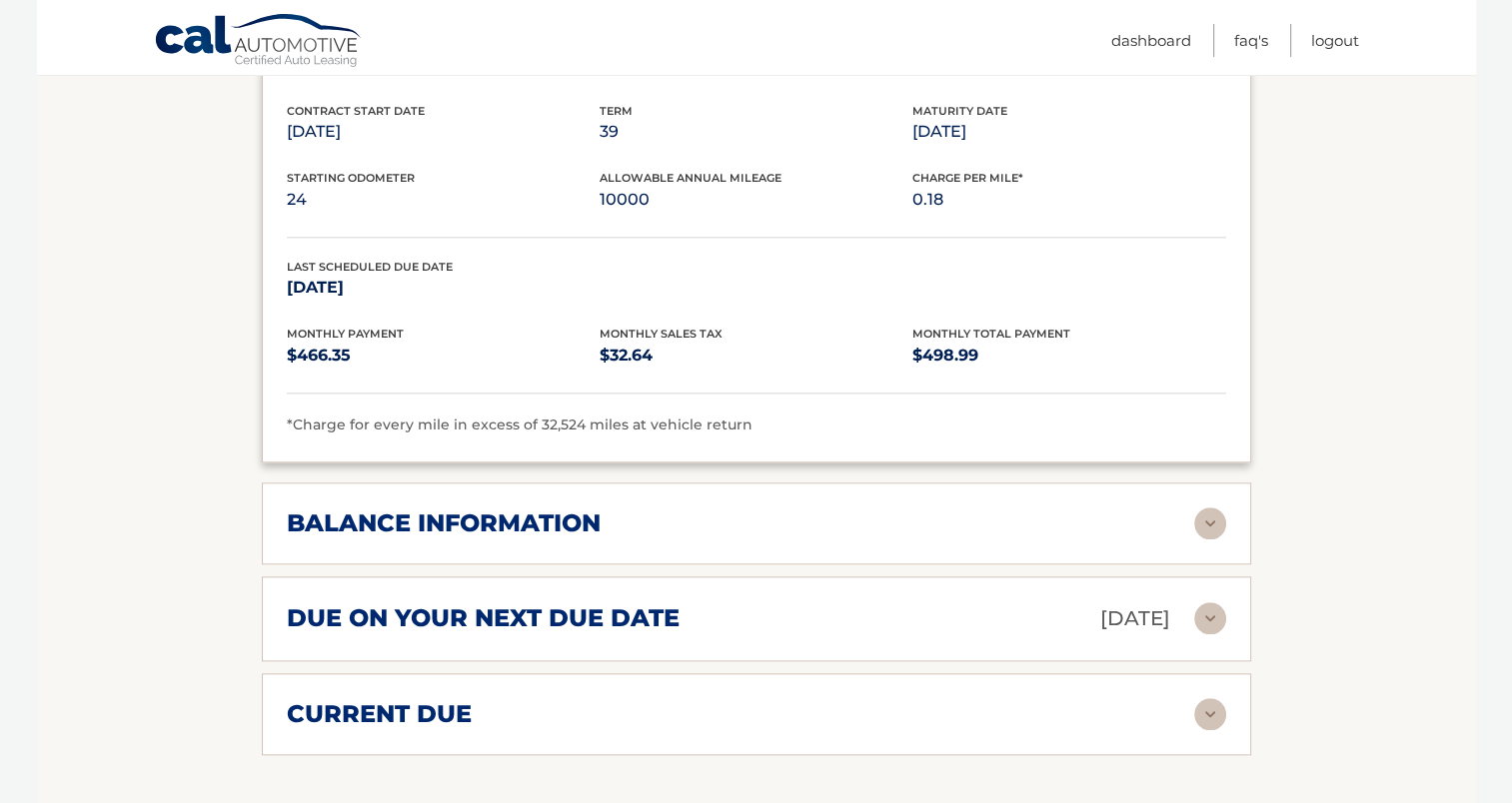 scroll, scrollTop: 2049, scrollLeft: 0, axis: vertical 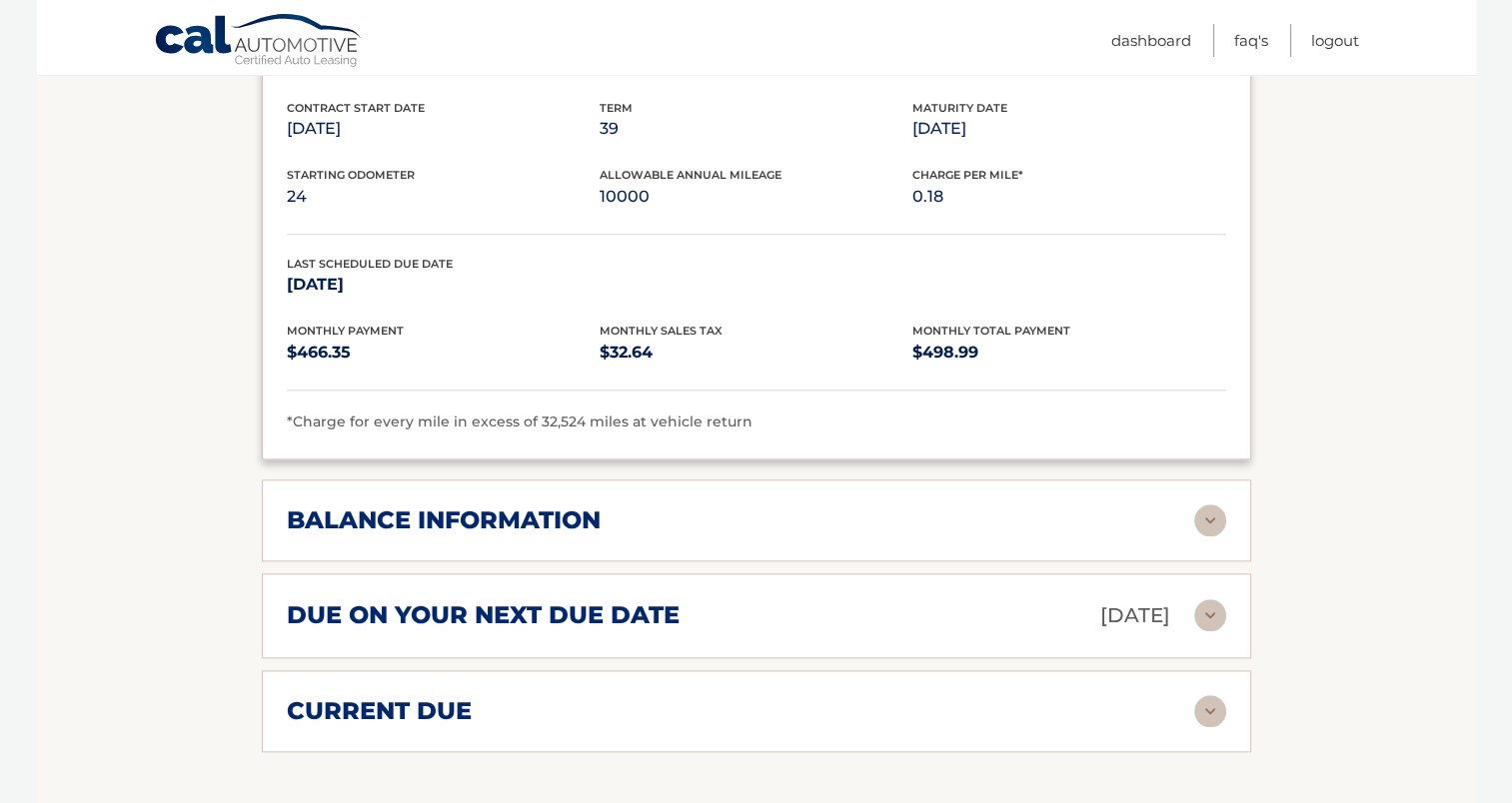 click on "balance information
Payments Received
36
Payments Remaining
3
Next Payment will be due
Aug 15, 2025
Most Recent Payment Was Due
Jul 15, 2025
Last Payment was received
Jul 16, 2025" at bounding box center [756, 520] 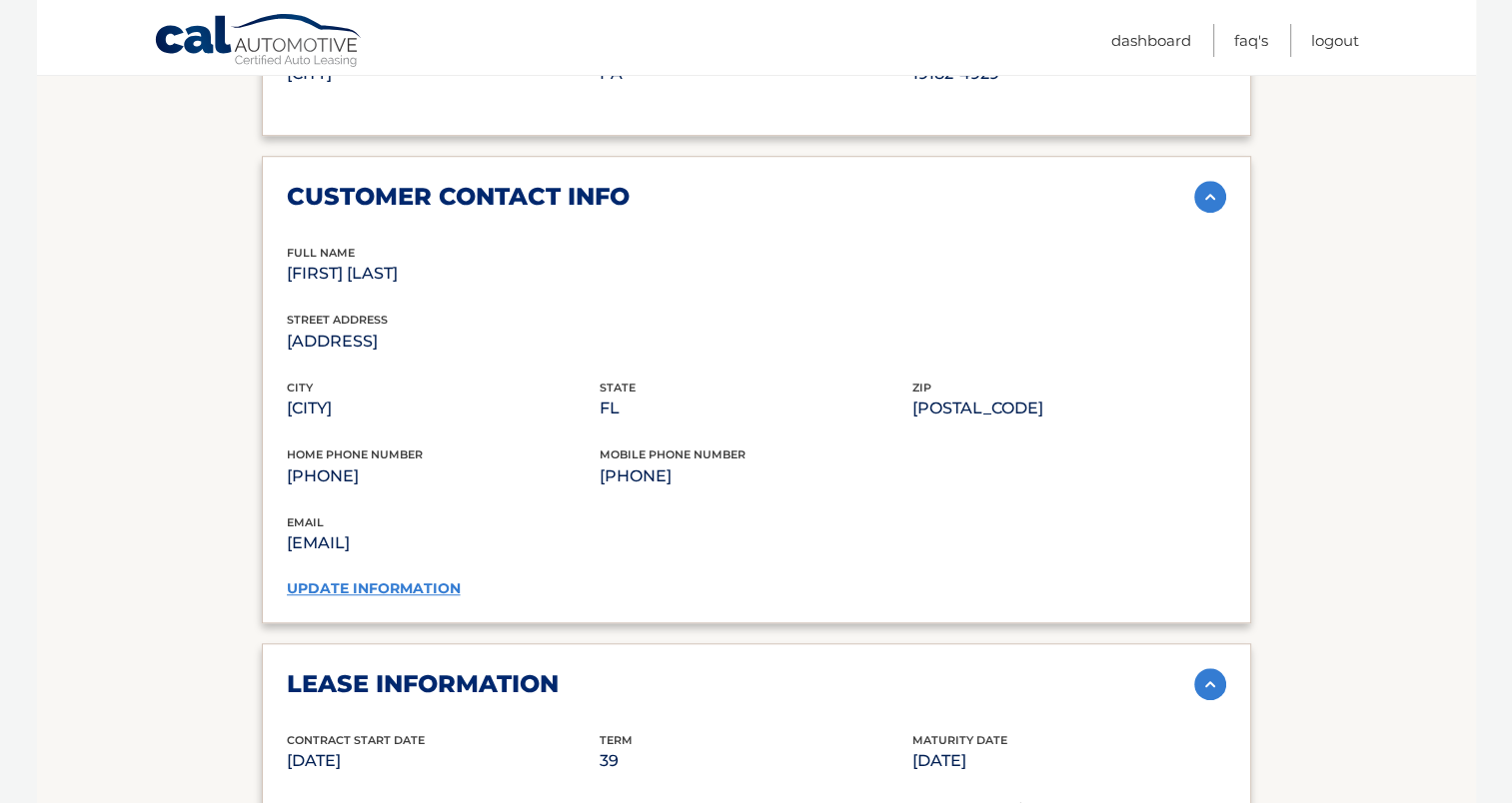 scroll, scrollTop: 0, scrollLeft: 0, axis: both 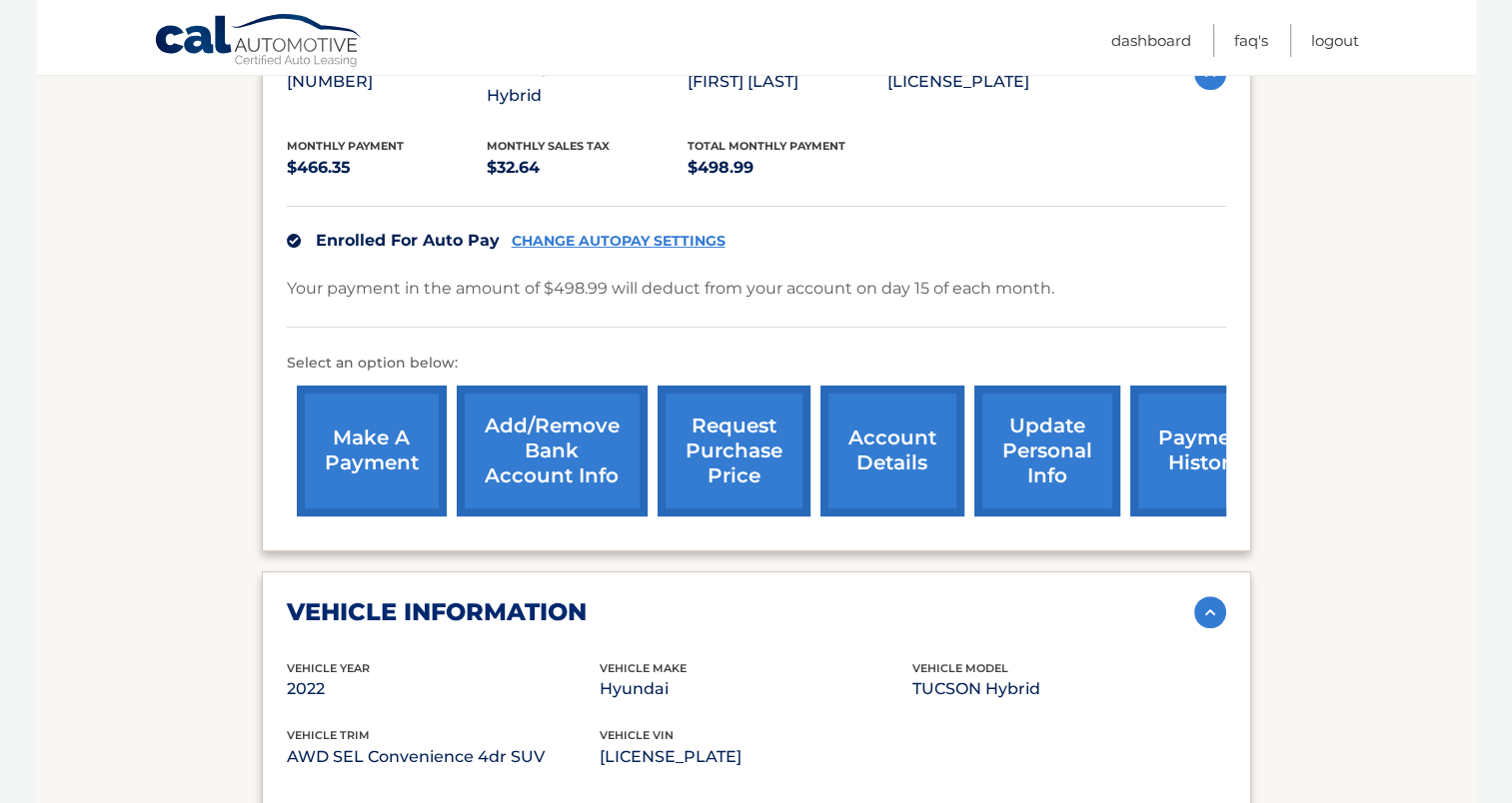 click on "account details" at bounding box center [892, 450] 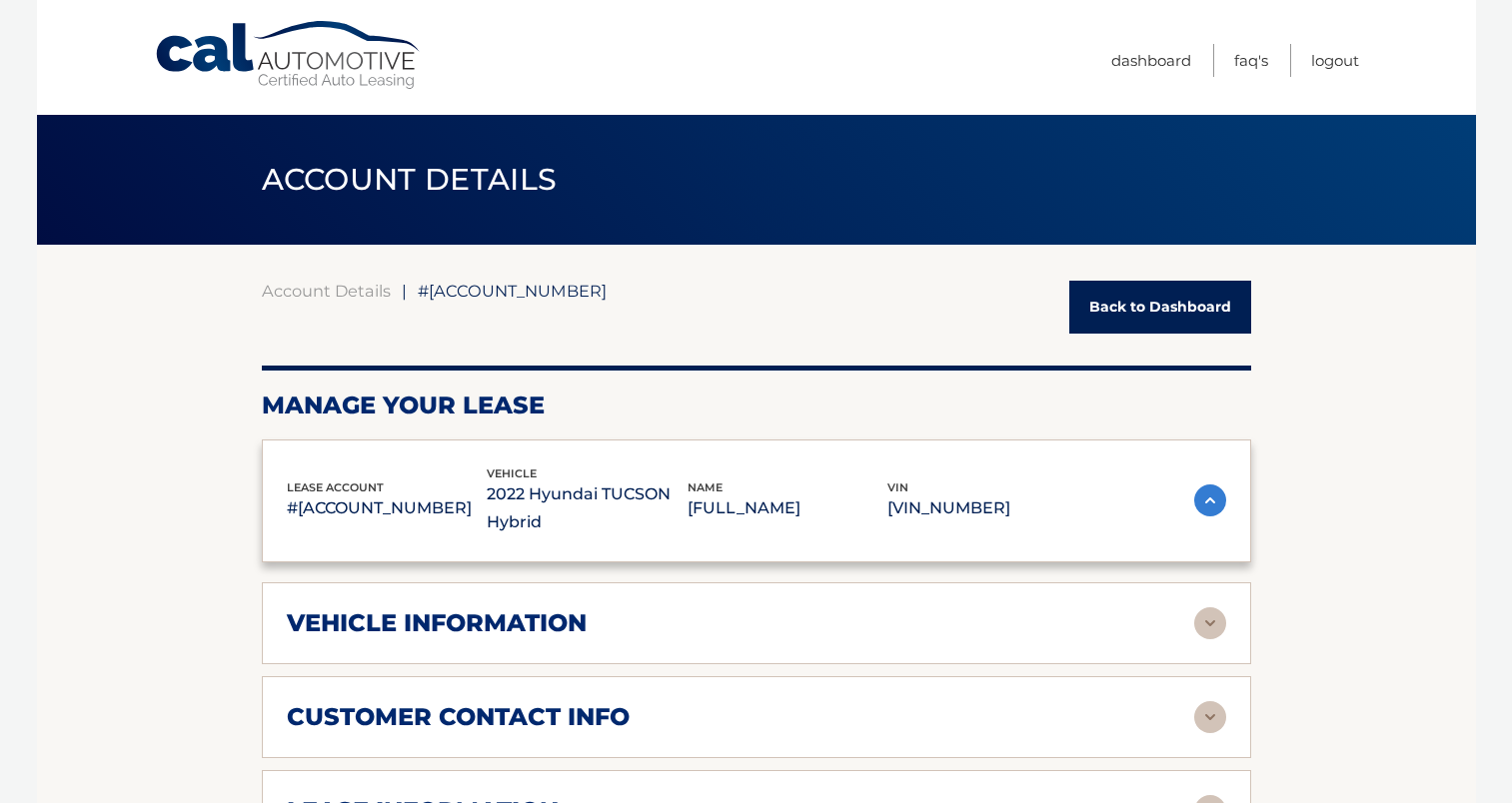 scroll, scrollTop: 0, scrollLeft: 0, axis: both 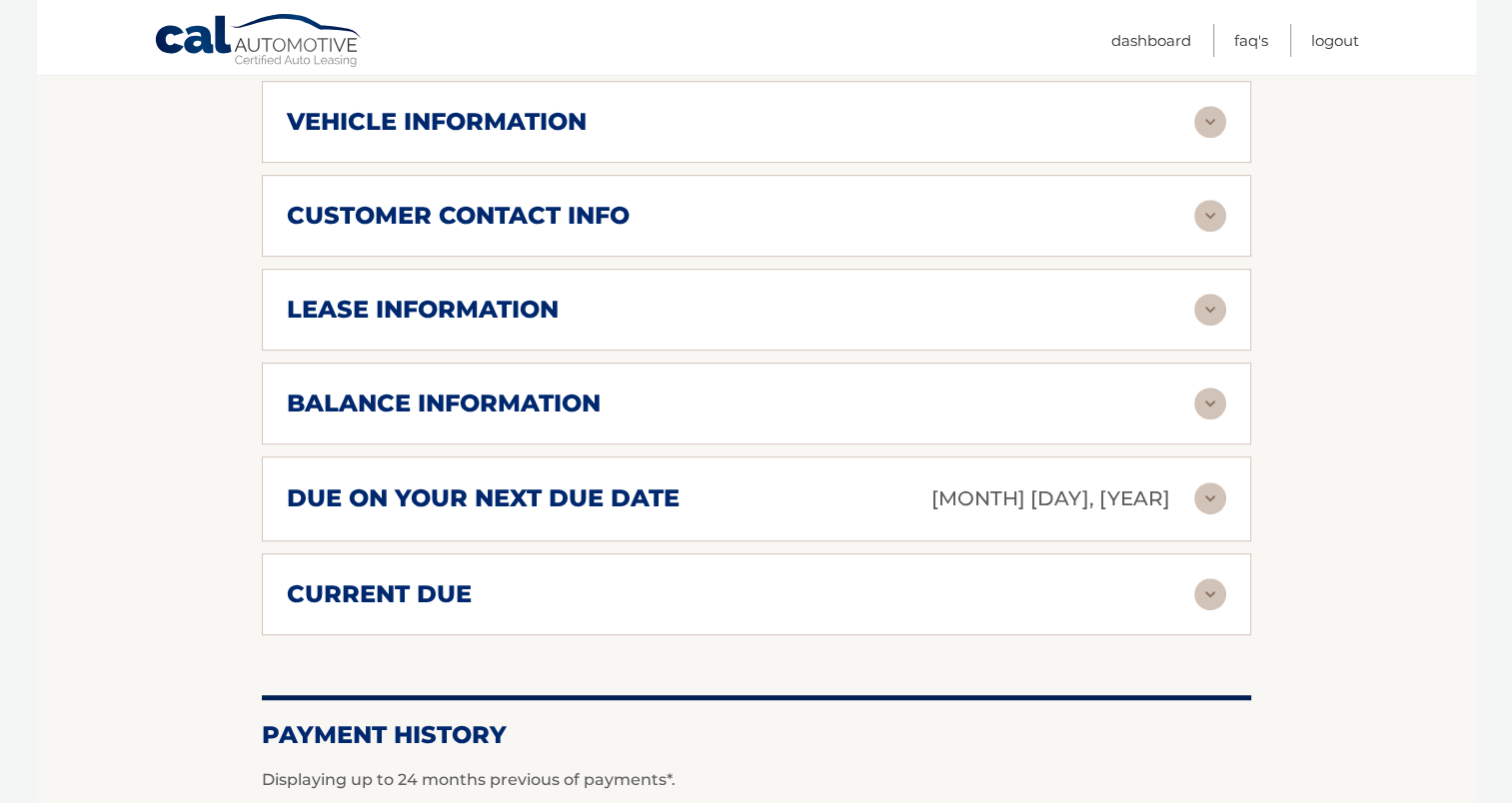 click at bounding box center [1210, 403] 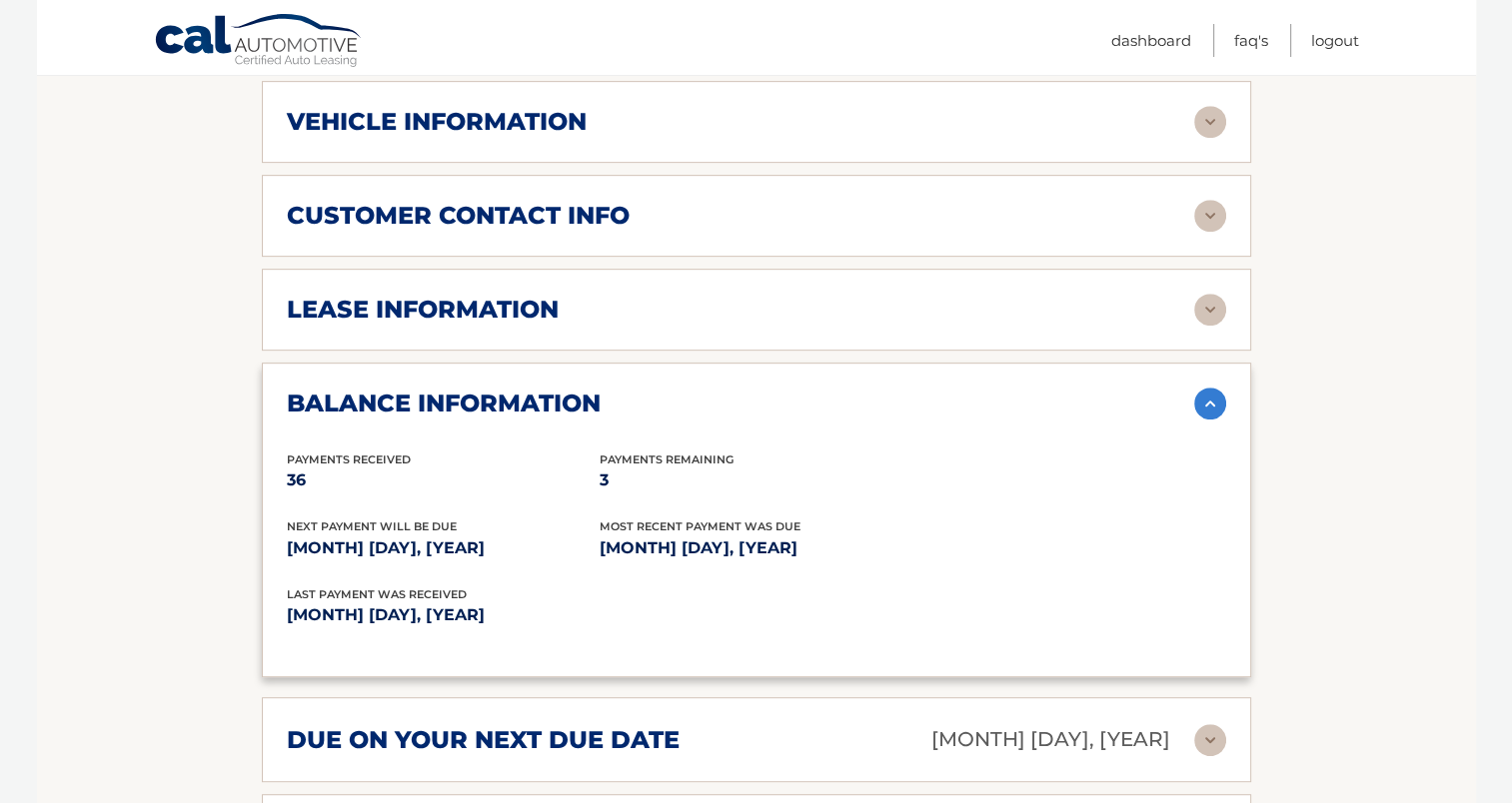 click on "lease information
Contract Start Date
[MONTH] [DAY], [YEAR]
Term
39
Maturity Date
[MONTH] [DAY], [YEAR]
Starting Odometer
24
Allowable Annual Mileage
10000
Charge Per Mile*
0.18
Last Scheduled Due Date
[MONTH] [DAY], [YEAR]
Monthly Payment
$466.35
Monthly Sales Tax
$32.64 $498.99" at bounding box center (756, 310) 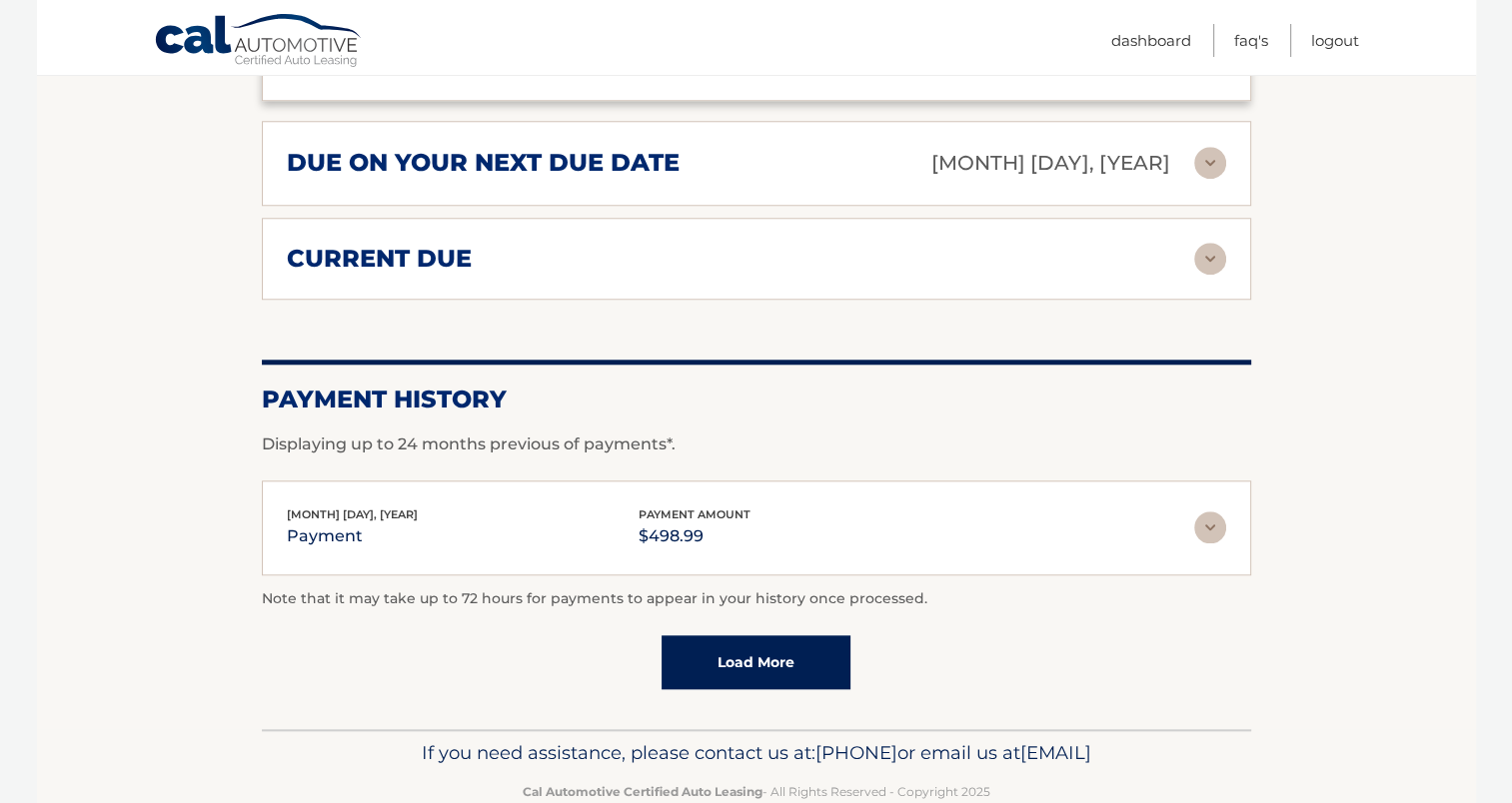 scroll, scrollTop: 1881, scrollLeft: 0, axis: vertical 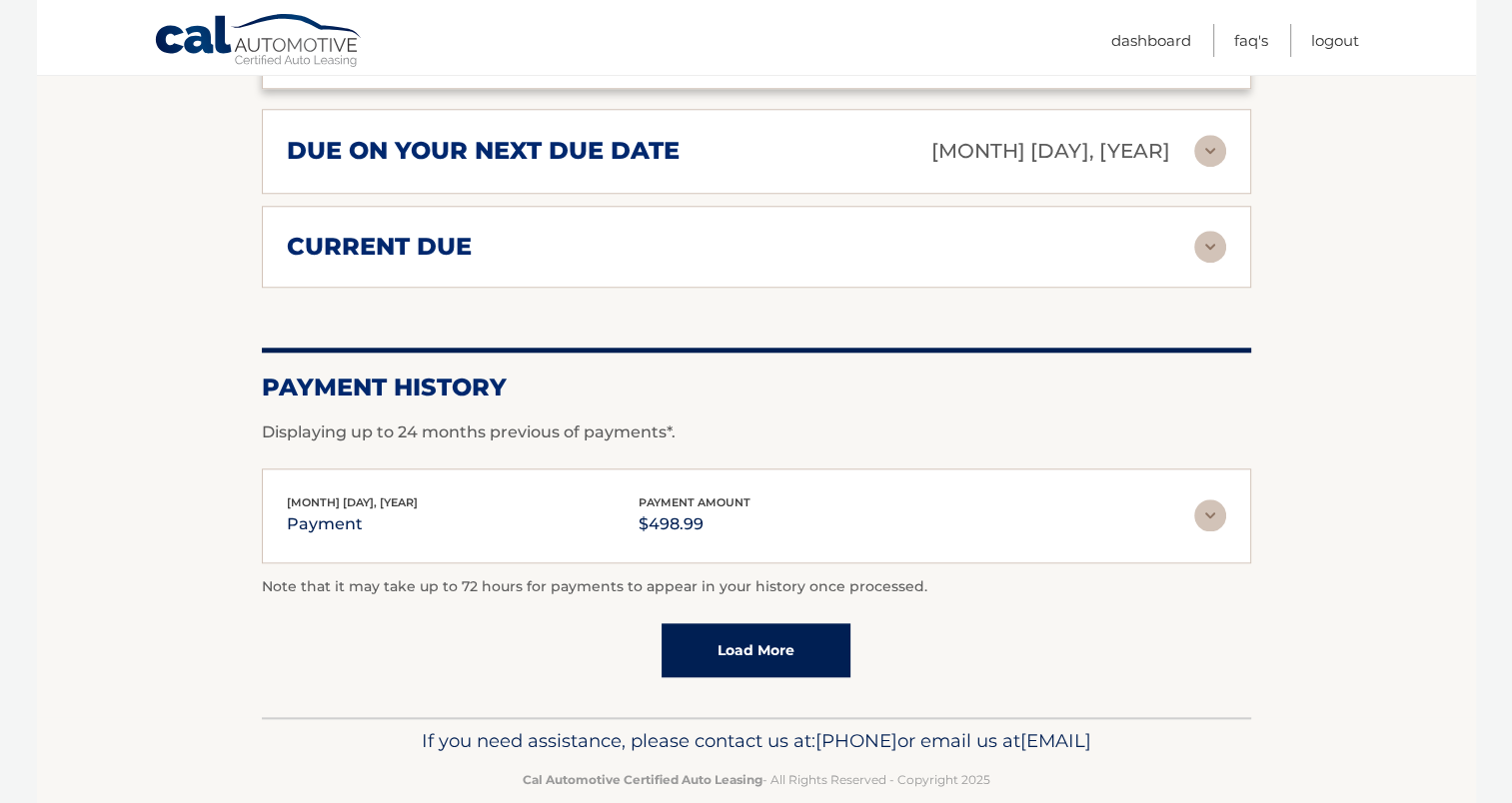 click at bounding box center (1210, 247) 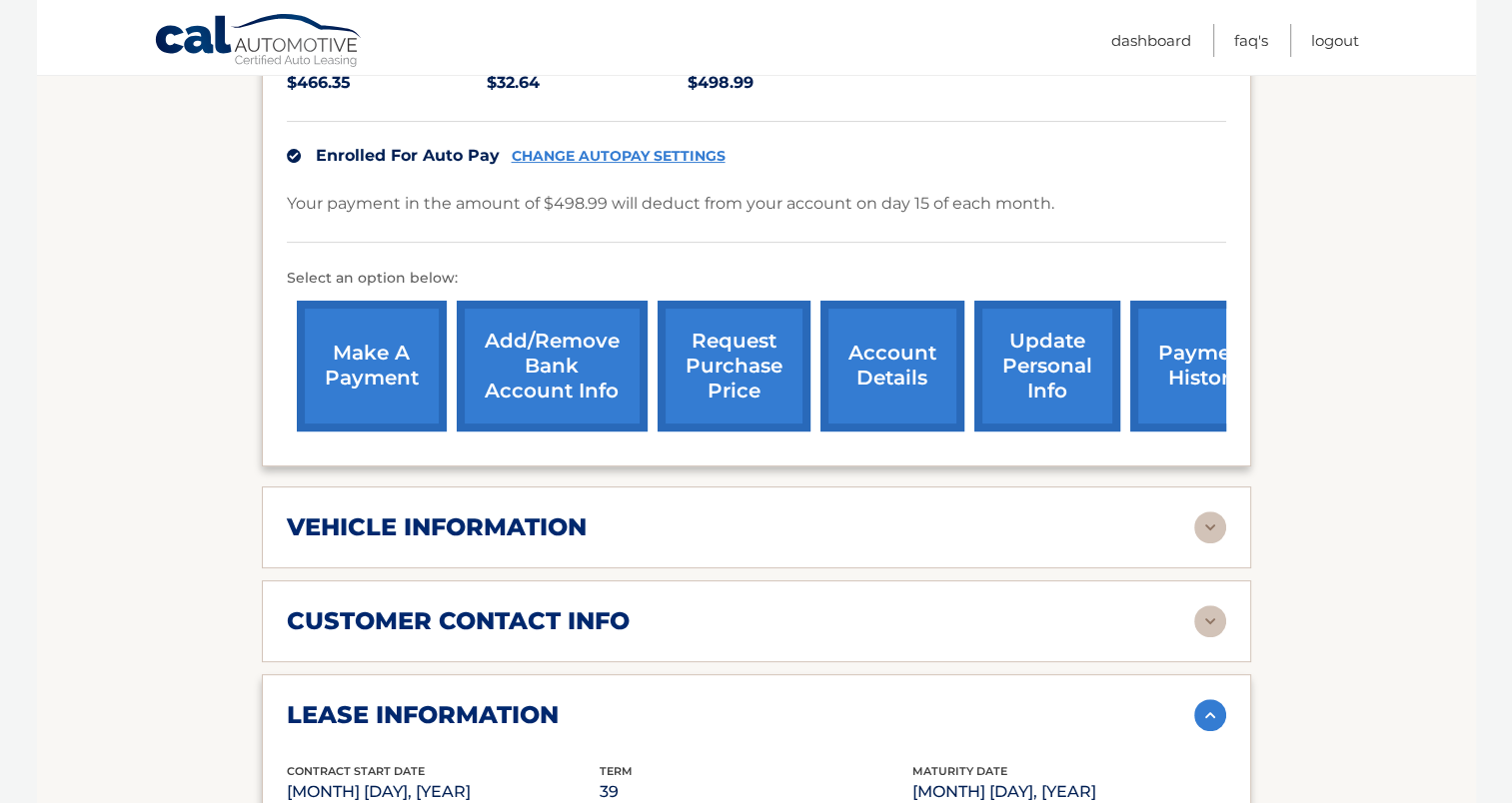 scroll, scrollTop: 505, scrollLeft: 0, axis: vertical 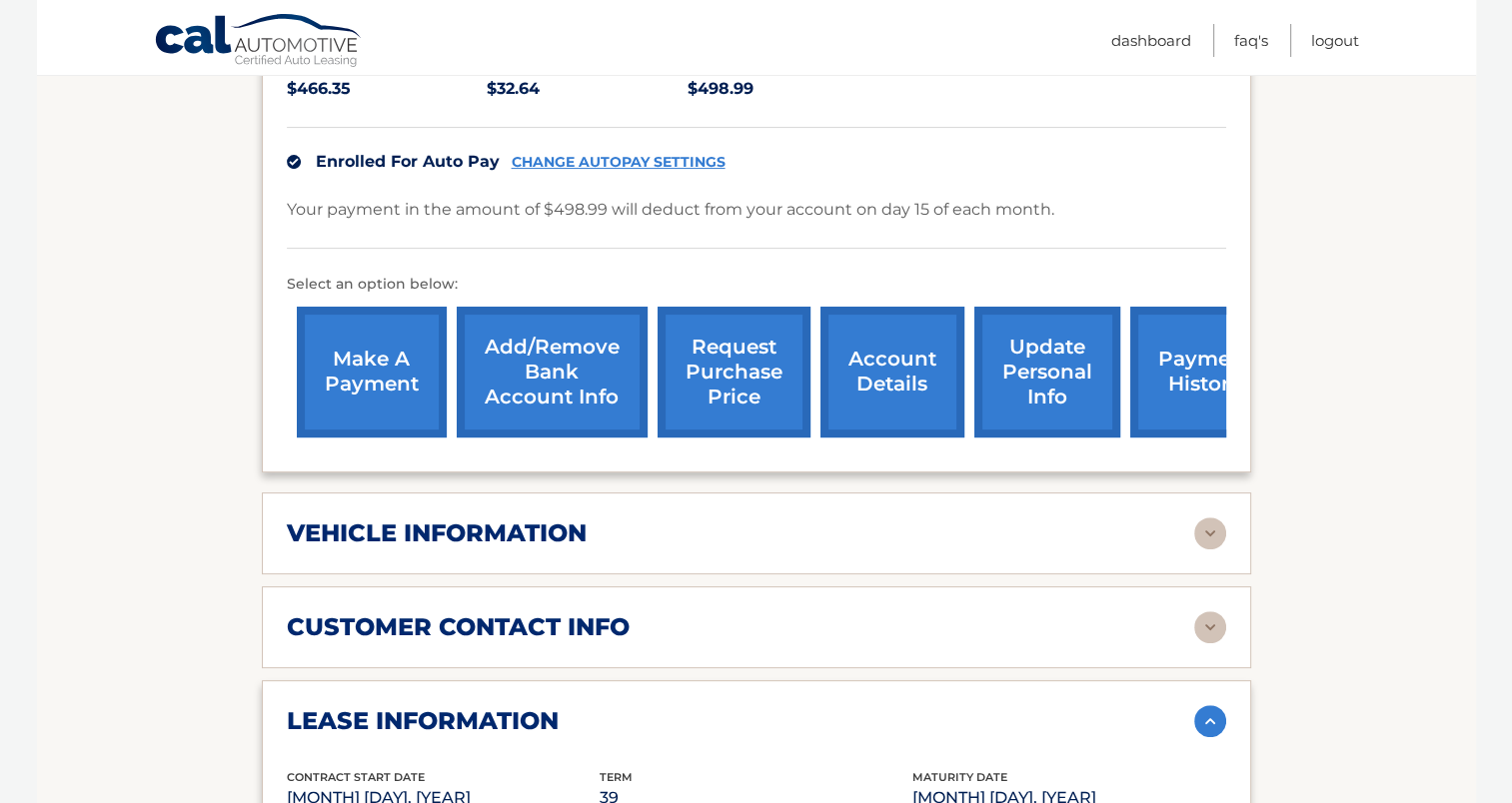 click on "request purchase price" at bounding box center (734, 372) 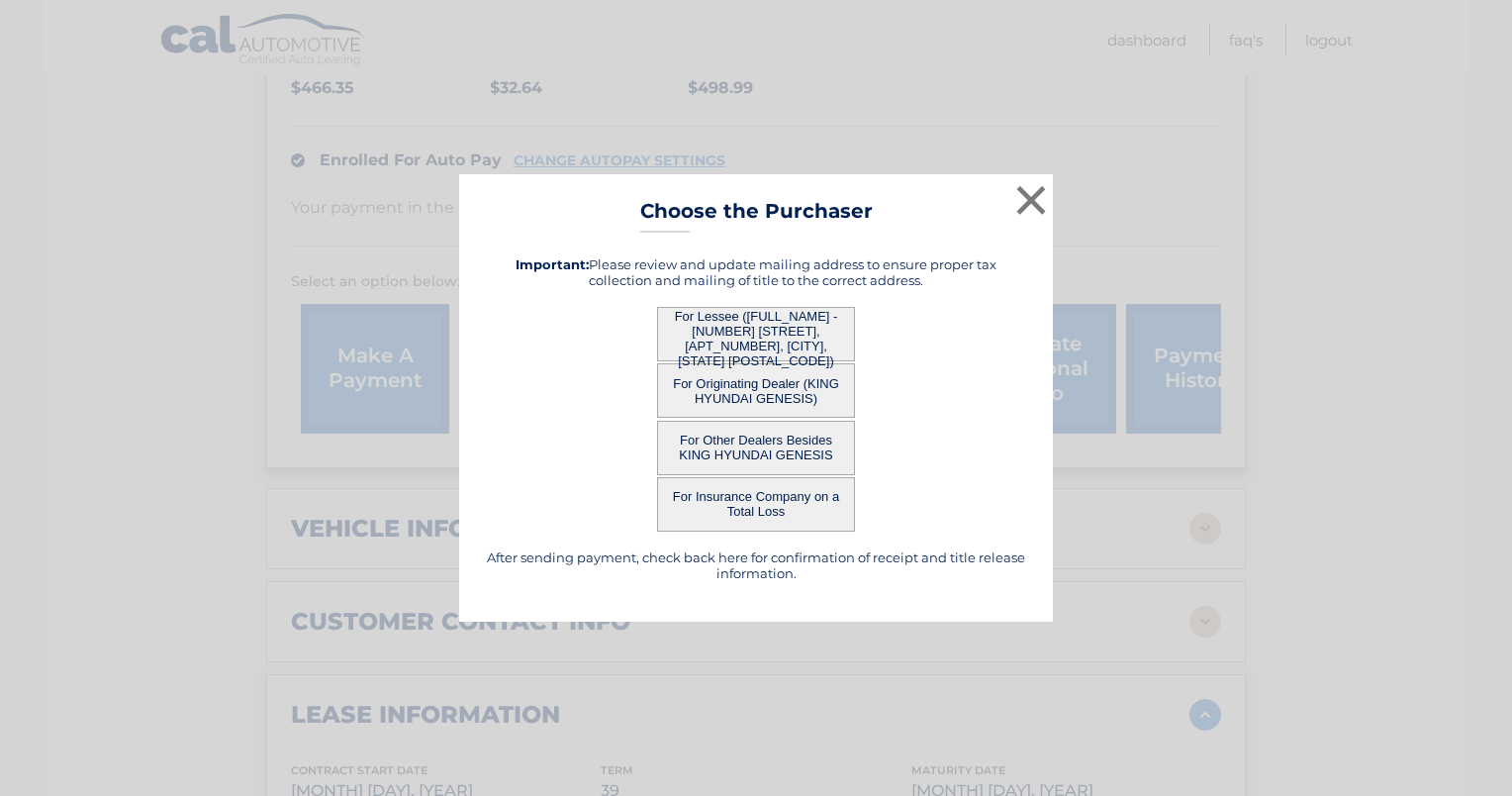 click on "For Lessee ([FULL_NAME] - [NUMBER] [STREET], [APT_NUMBER], [CITY], [STATE] [POSTAL_CODE])" at bounding box center (756, 334) 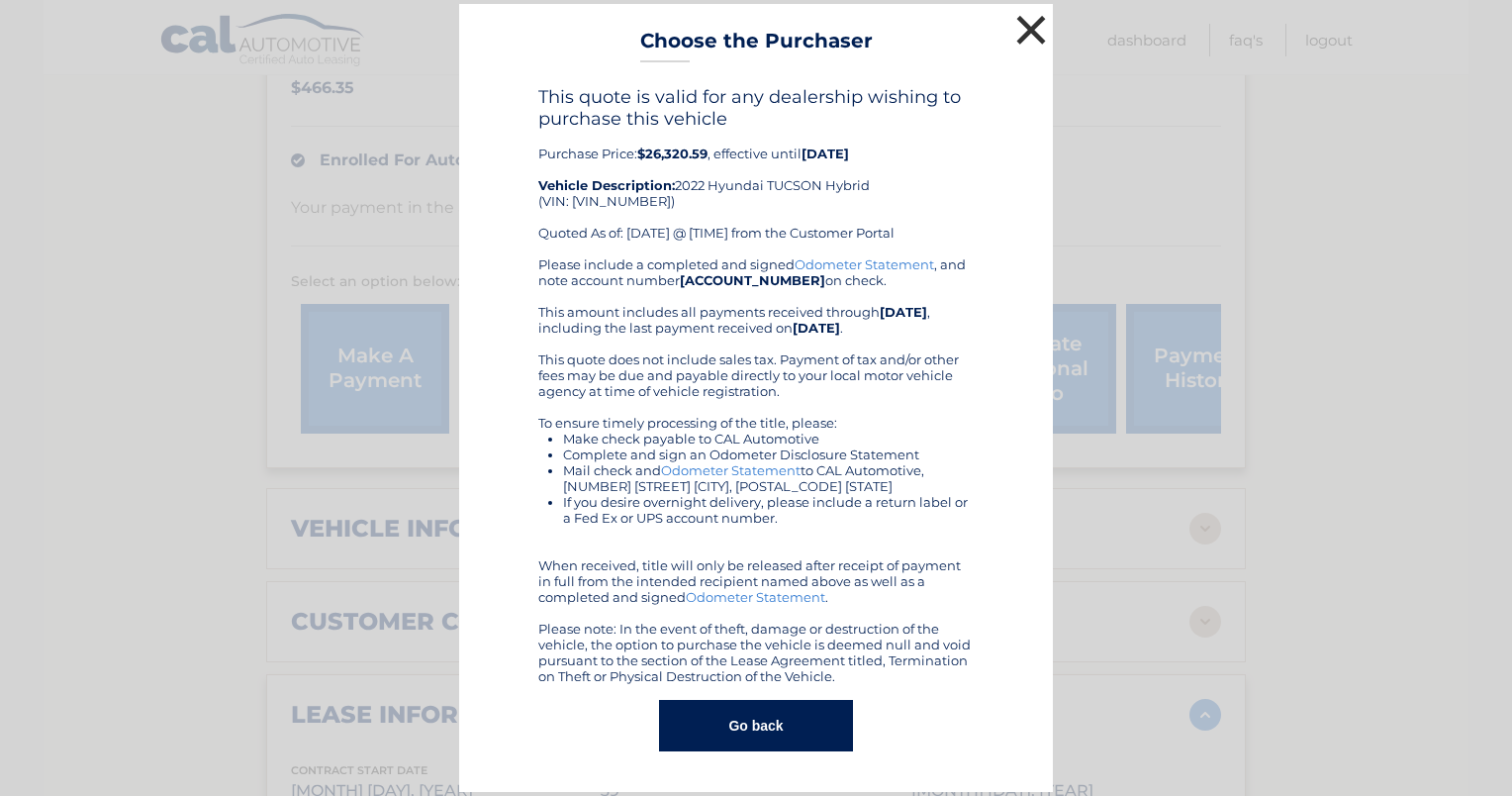 click on "×" at bounding box center [1031, 30] 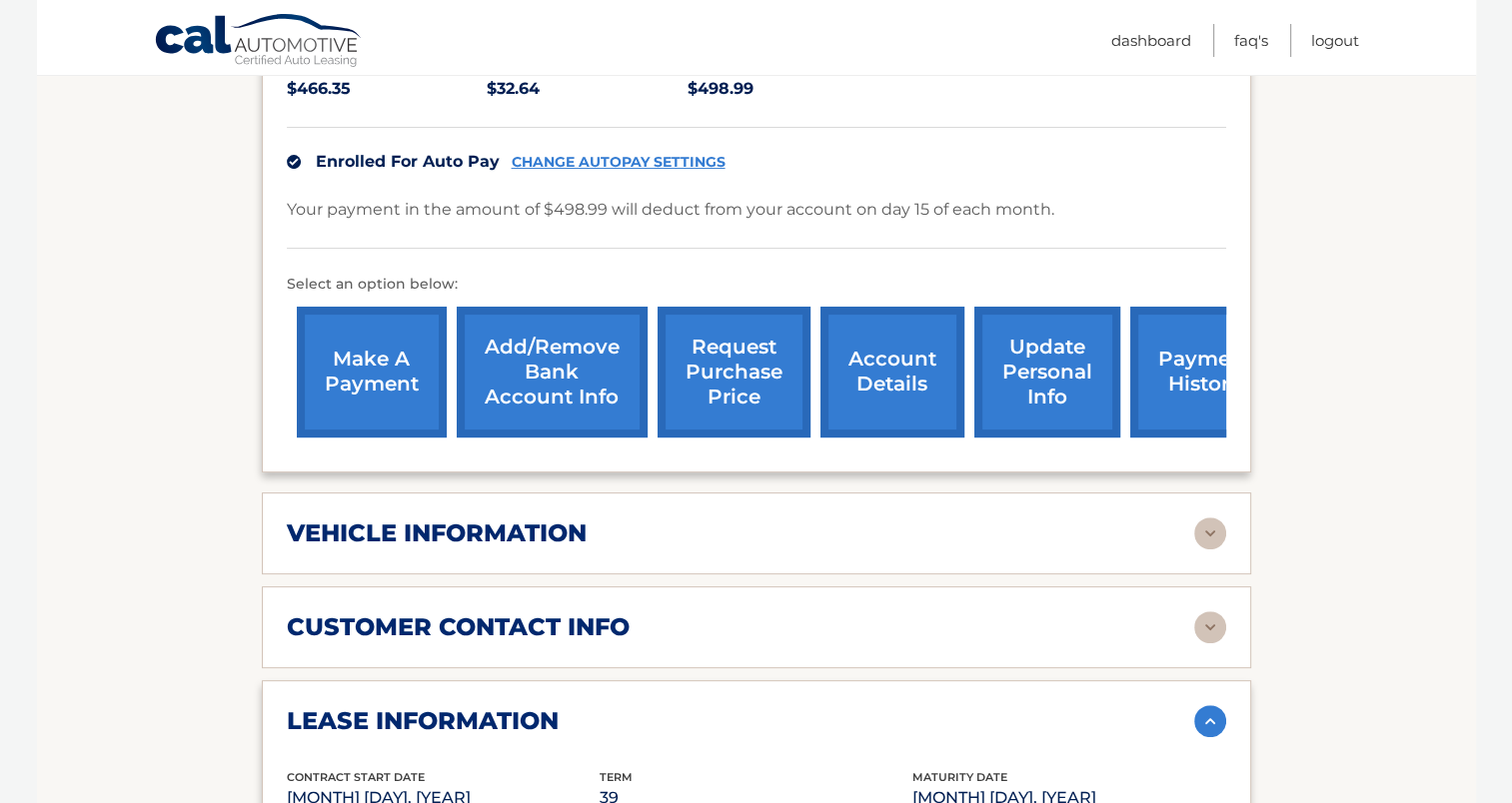 click on "request purchase price" at bounding box center [734, 372] 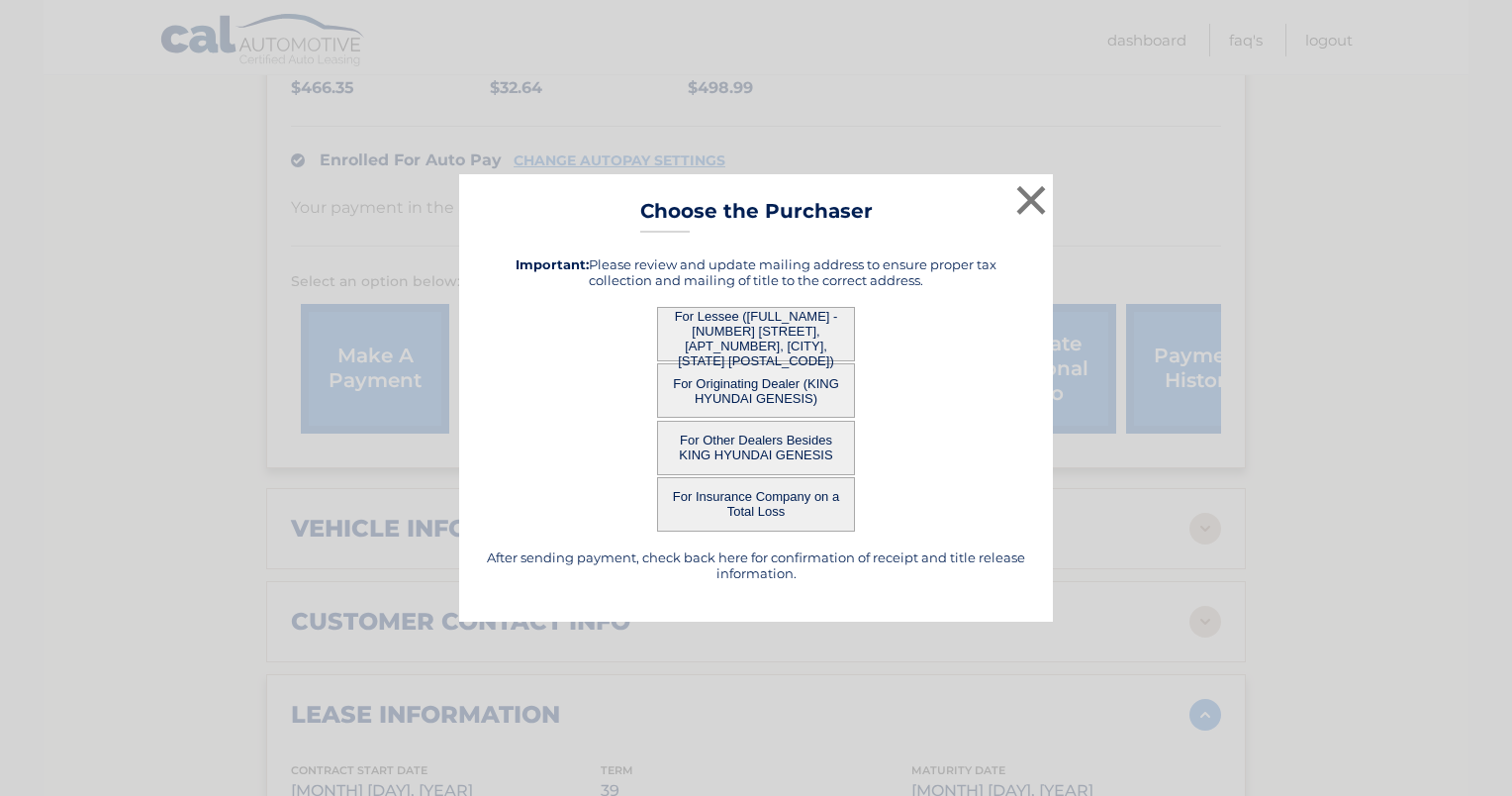 click on "For Lessee ([FULL_NAME] - [NUMBER] [STREET], [APT_NUMBER], [CITY], [STATE] [POSTAL_CODE])" at bounding box center (756, 334) 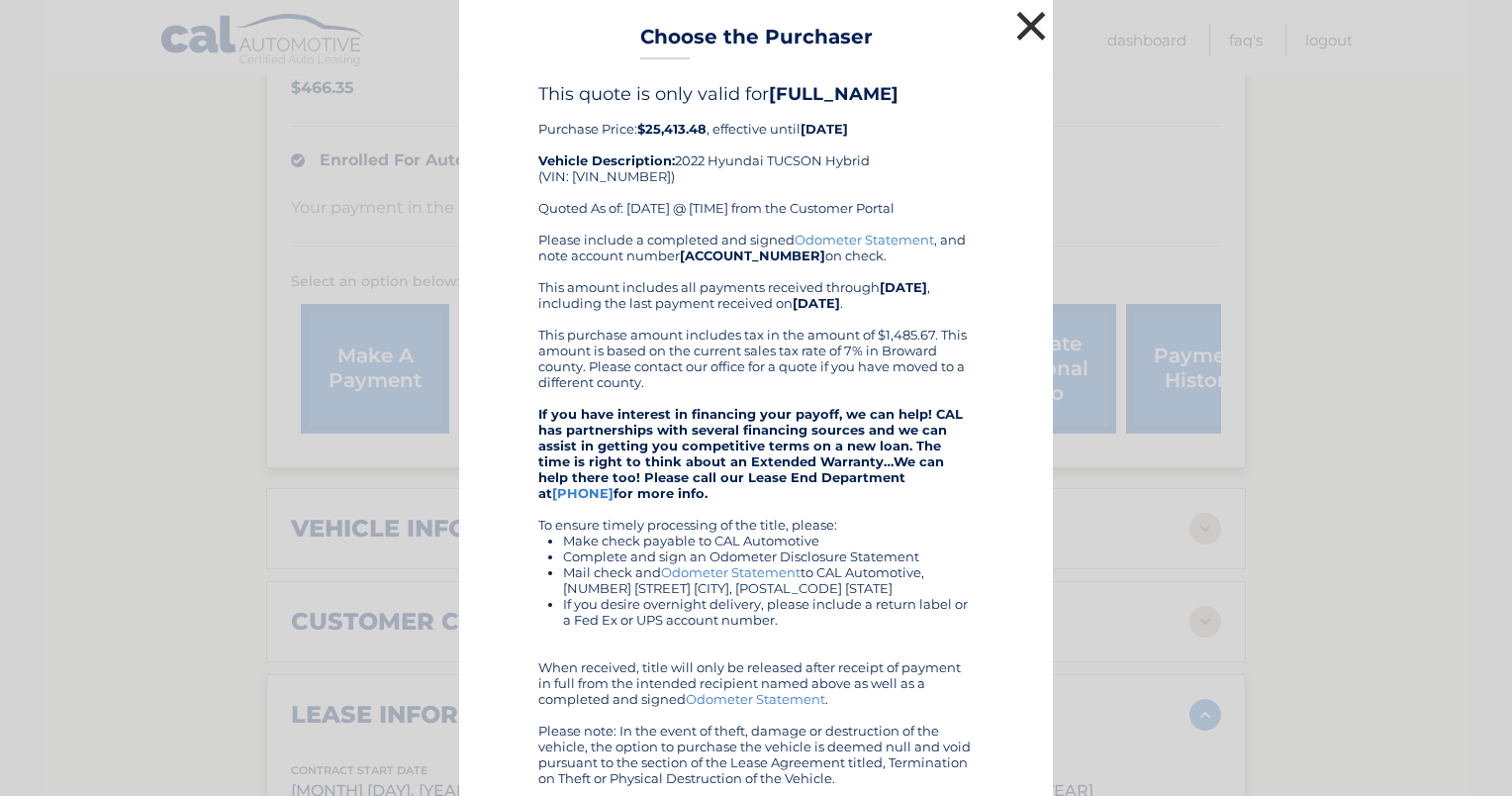 click on "×" at bounding box center (1031, 26) 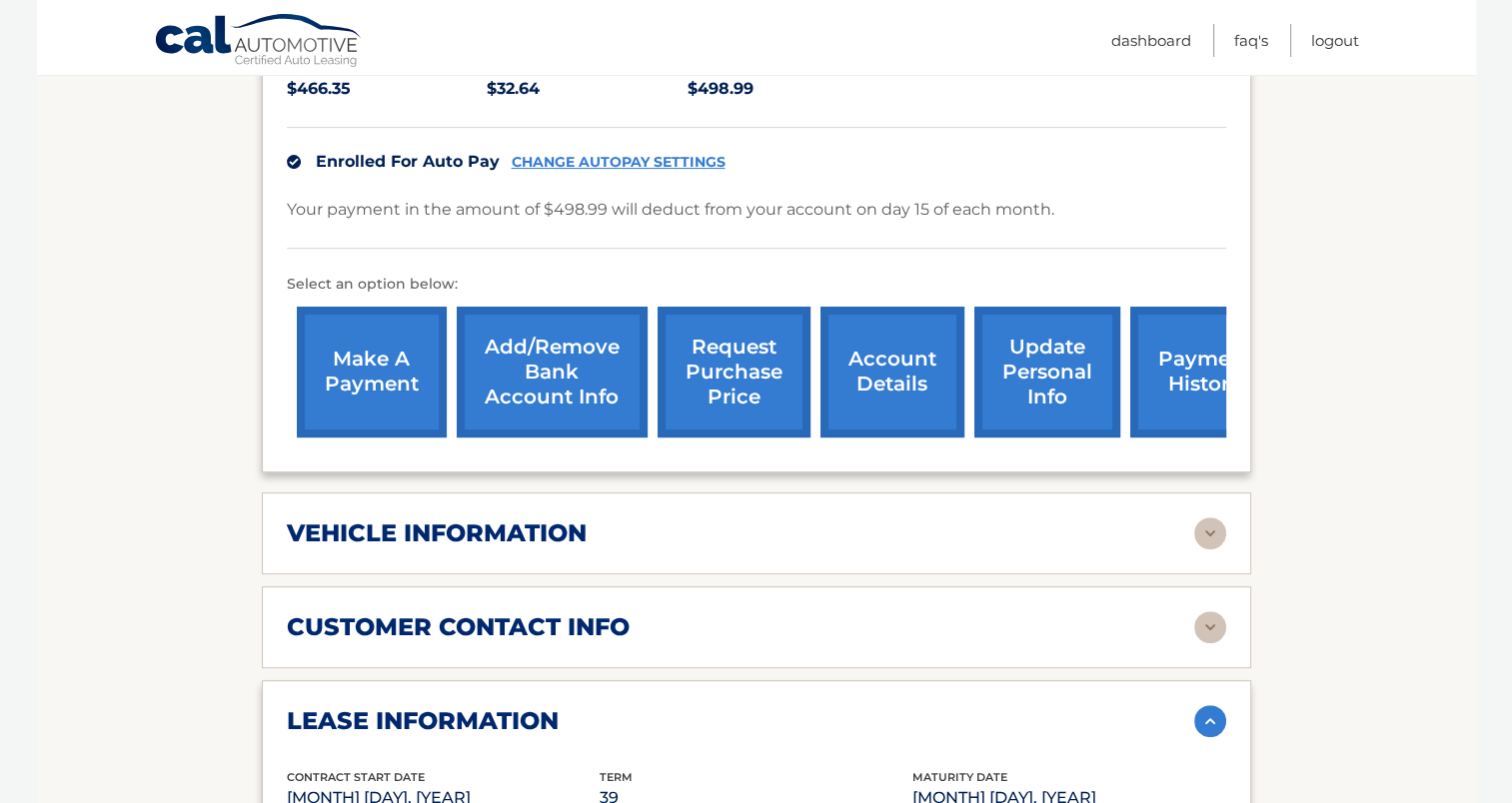 click on "request purchase price" at bounding box center [734, 372] 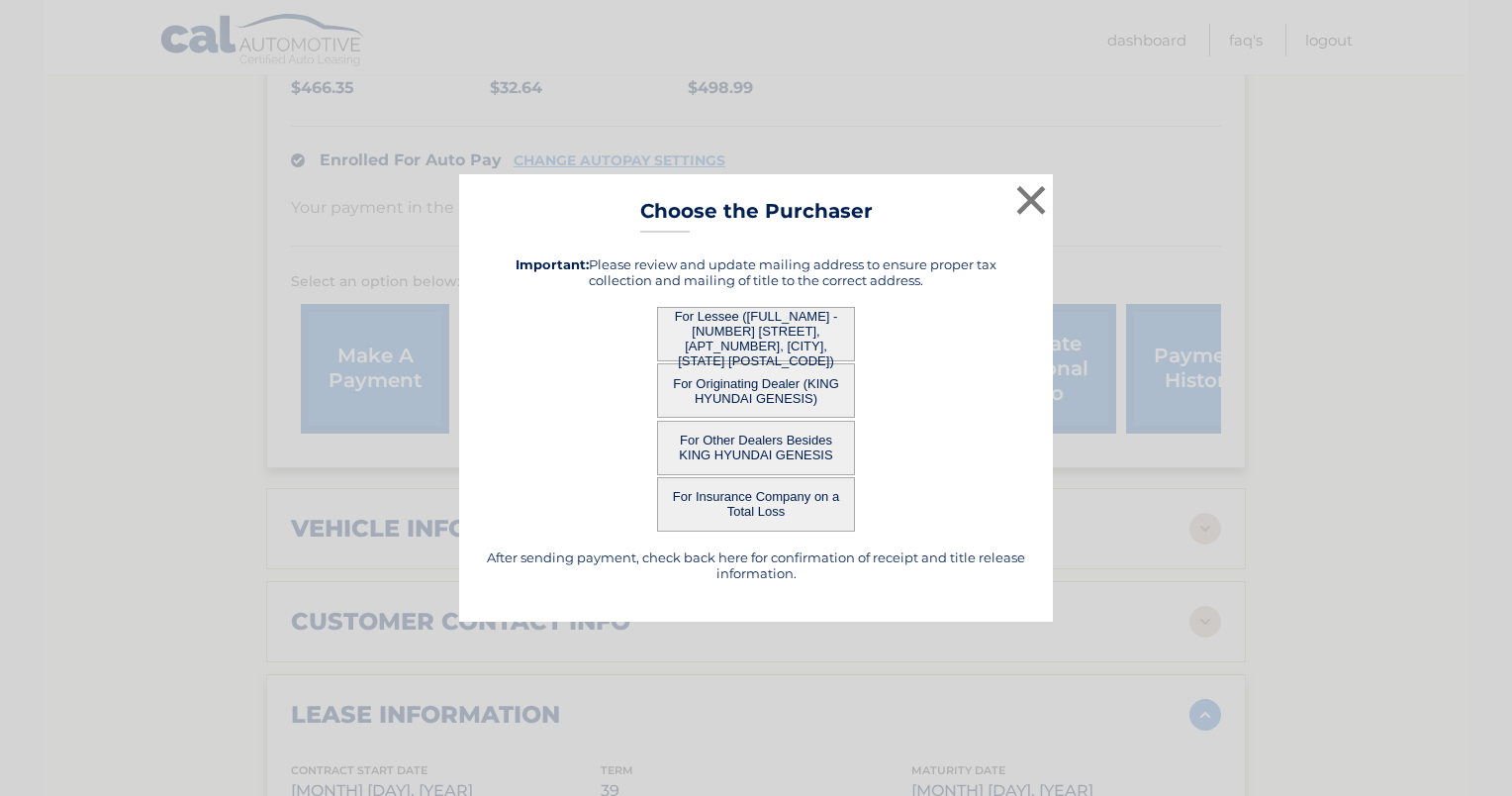click on "For Originating Dealer (KING HYUNDAI GENESIS)" at bounding box center (756, 390) 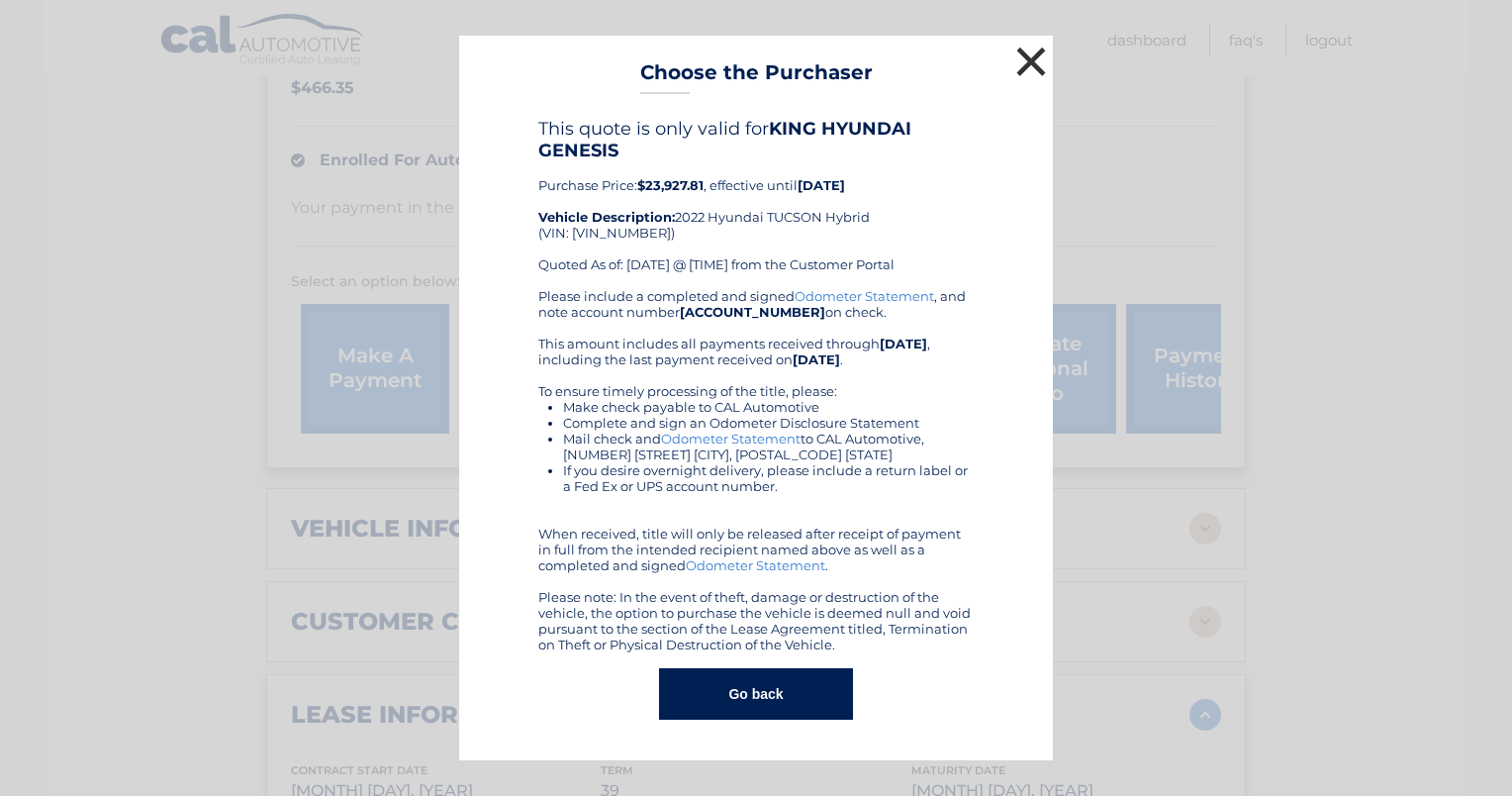 click on "×" at bounding box center (1031, 61) 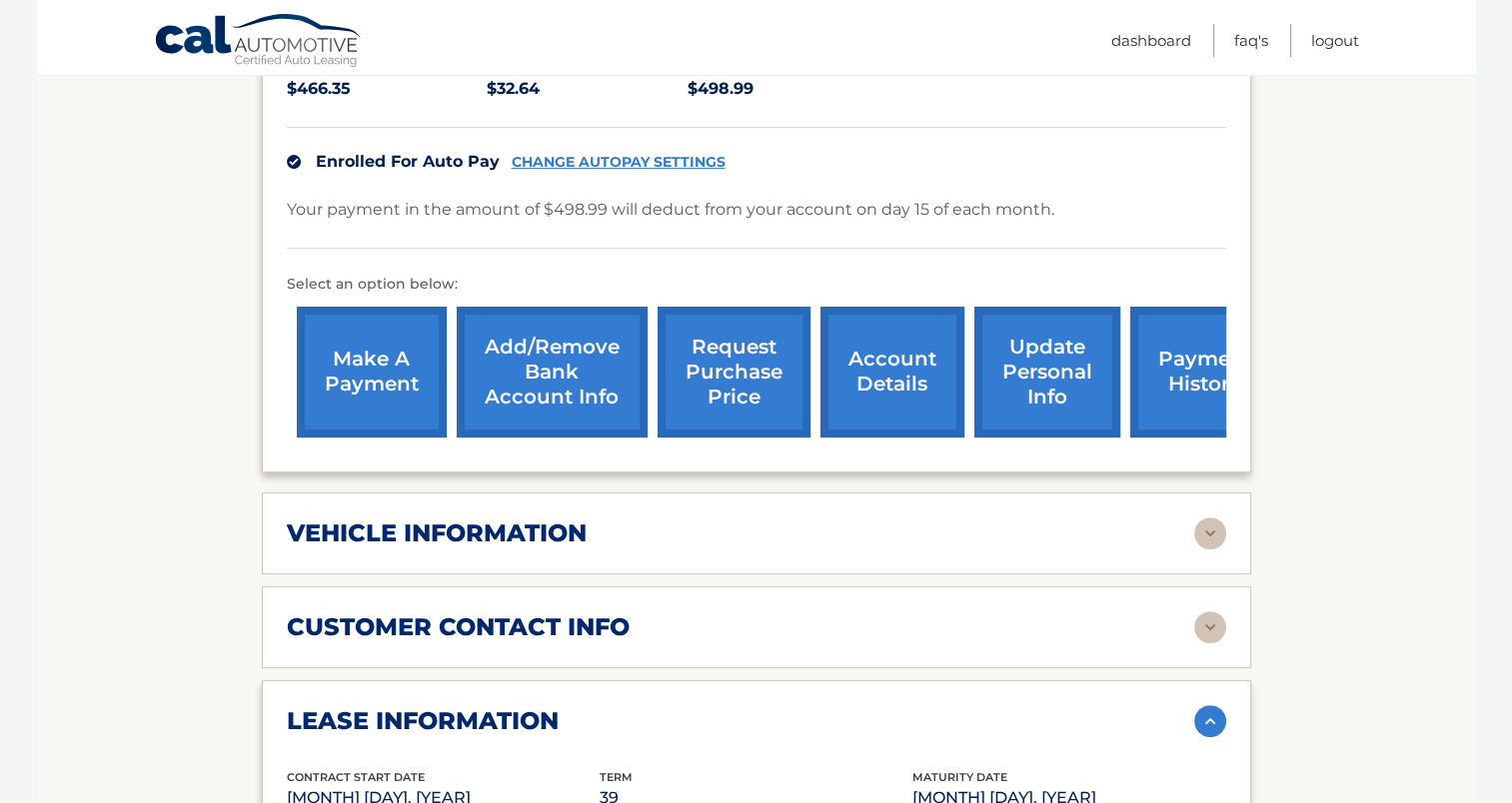 click on "request purchase price" at bounding box center (734, 372) 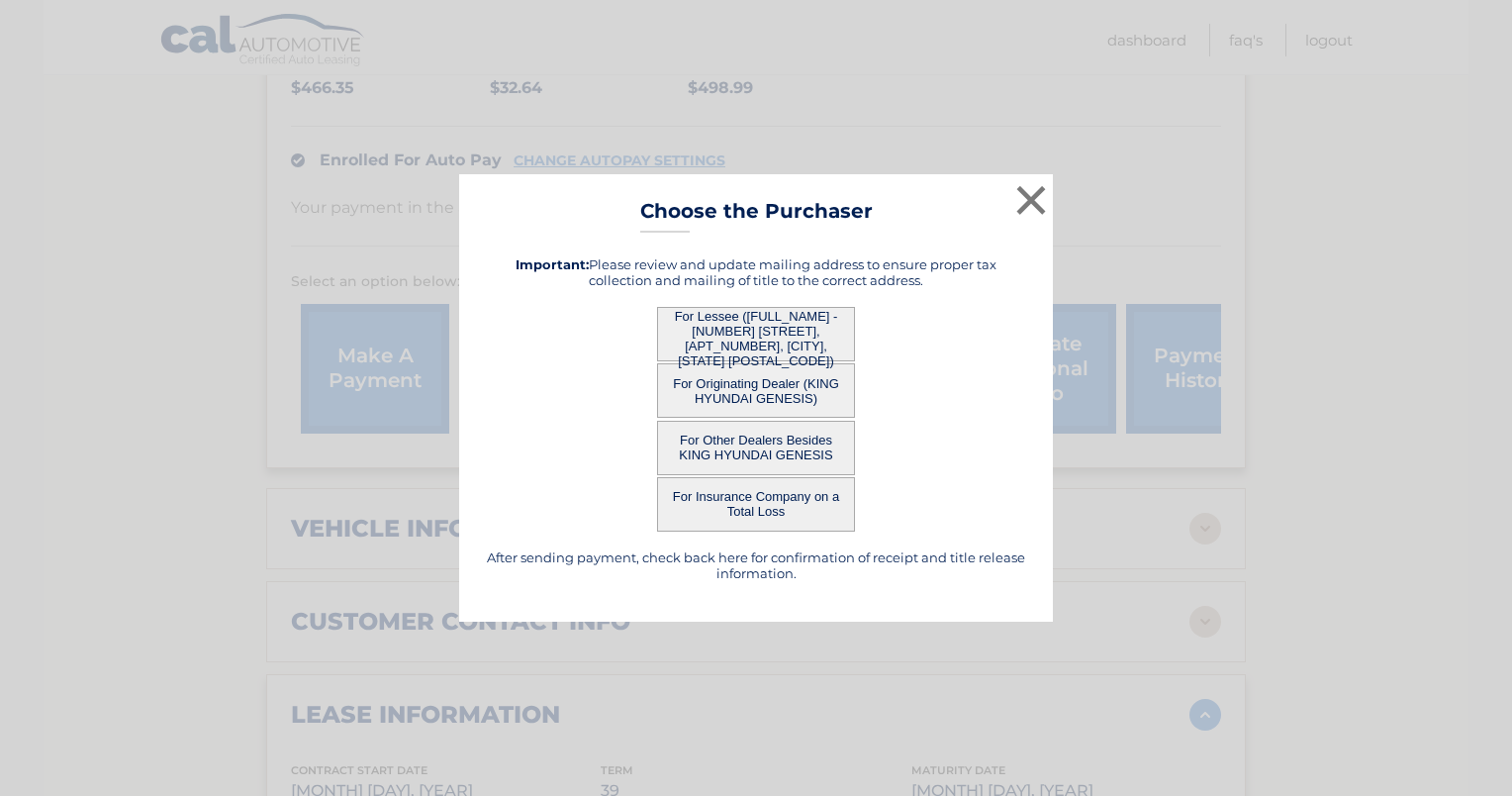 click on "For Lessee ([FULL_NAME] - [NUMBER] [STREET], [APT_NUMBER], [CITY], [STATE] [POSTAL_CODE])" at bounding box center (756, 334) 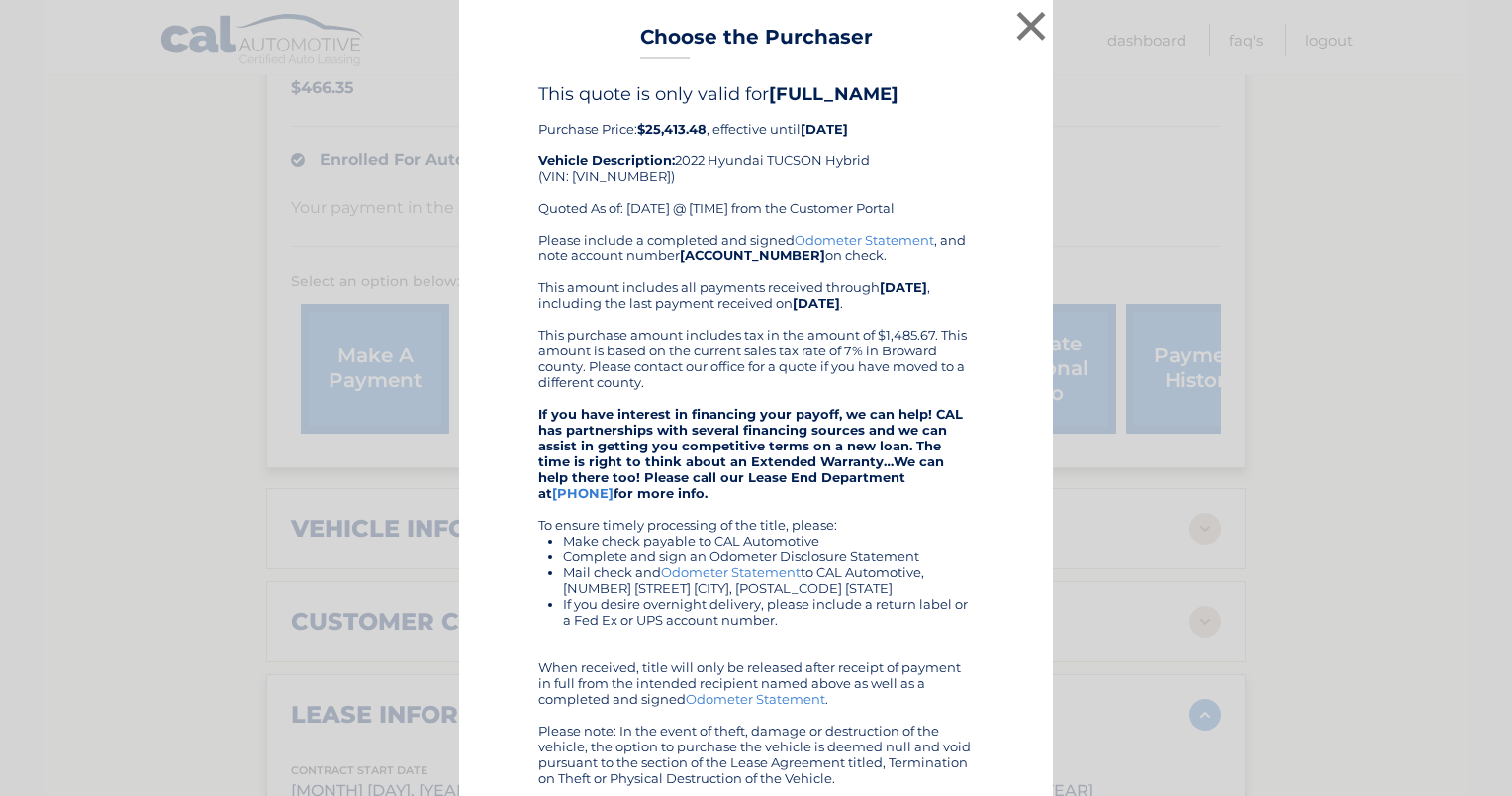 click on "Please include a completed and signed  Odometer Statement , and note account number  [ACCOUNT_NUMBER]  on check.
This amount includes all payments received through  [DATE] , including the last payment received on  [DATE] .
This purchase amount includes tax in the amount of $1,485.67.  This amount is based on the current sales tax rate of 7% in Broward county.  Please contact our office for a quote if you have moved to a different county.
If you have interest in financing your payoff, we can help!  CAL has partnerships with several financing sources and we can assist in getting you competitive terms on a new loan.  The time is right to think about an Extended Warranty…We can help there too!  Please call our Lease End Department at  [PHONE]  for more info.
To ensure timely processing of the title, please:" at bounding box center (756, 509) 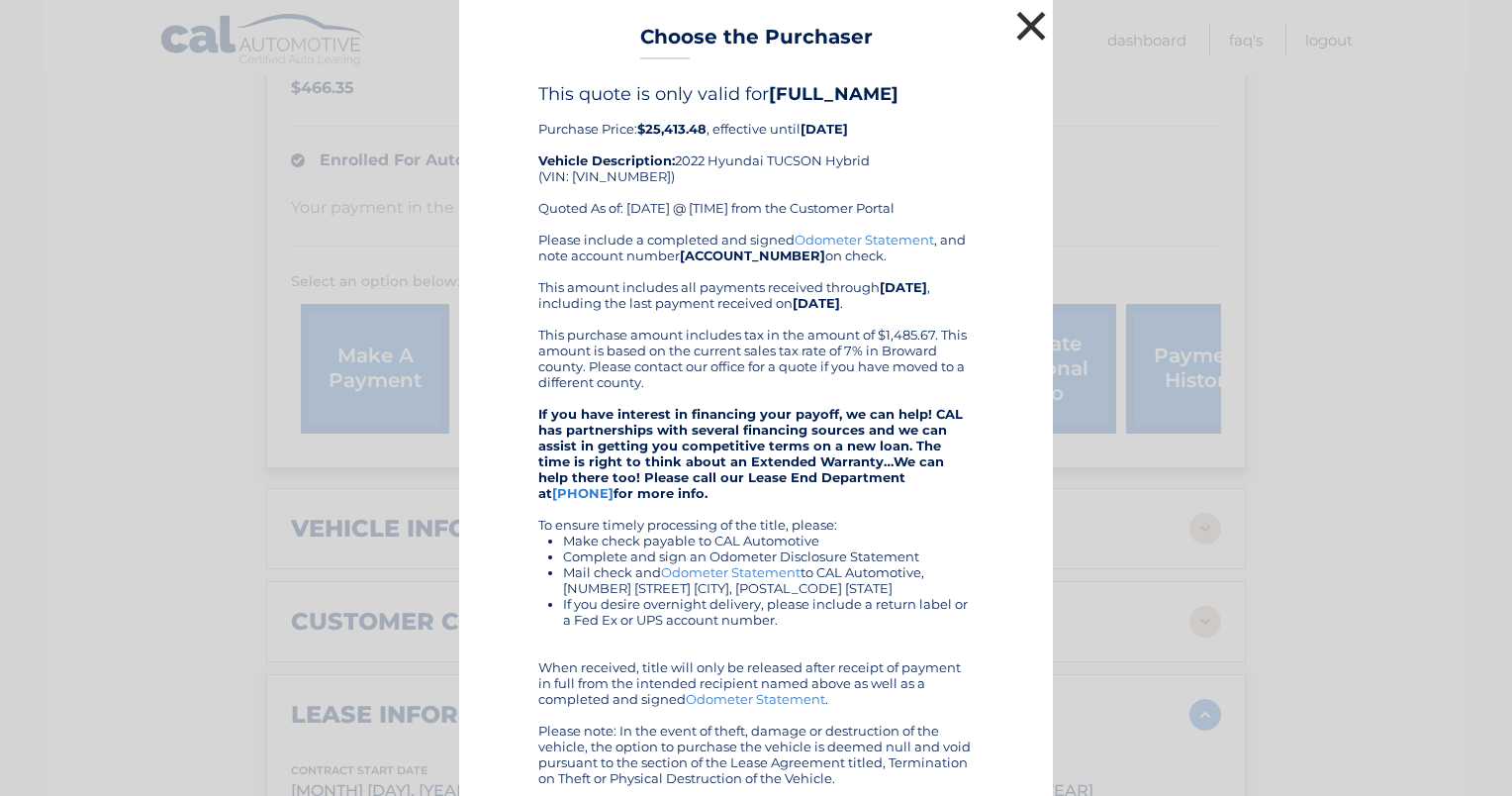 click on "×" at bounding box center (1031, 26) 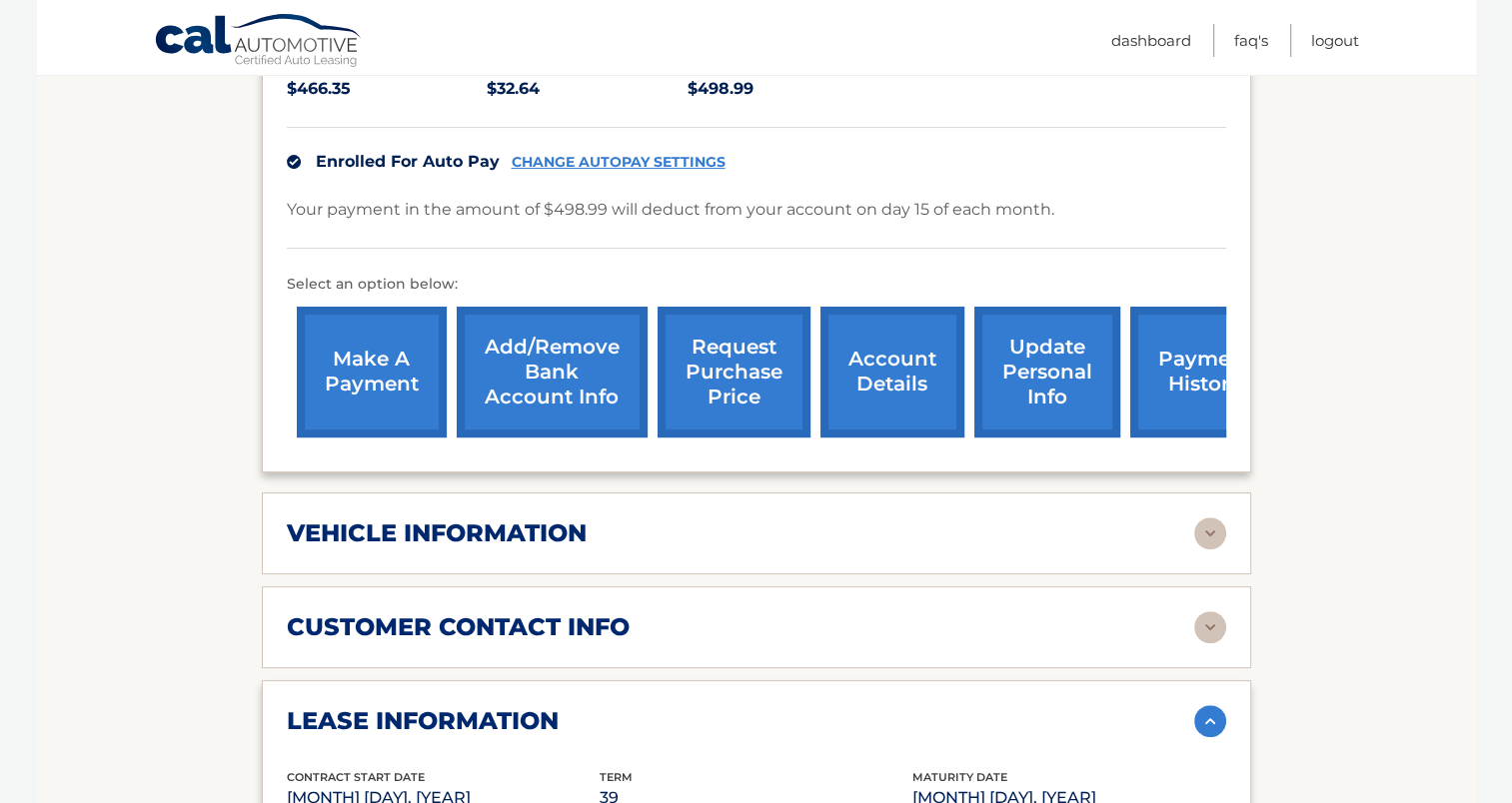 click on "request purchase price" at bounding box center (734, 372) 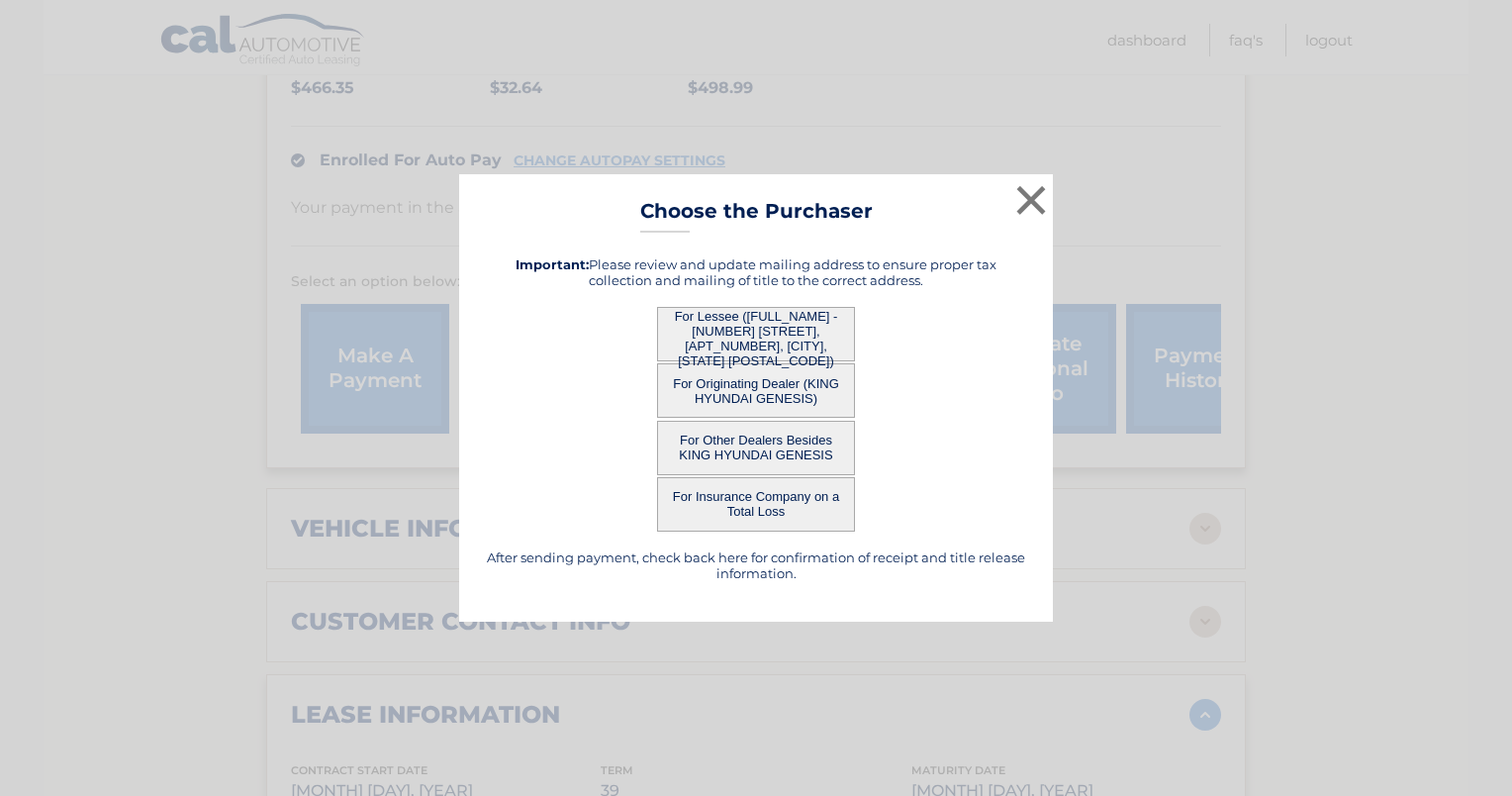 click on "For Originating Dealer (KING HYUNDAI GENESIS)" at bounding box center (756, 390) 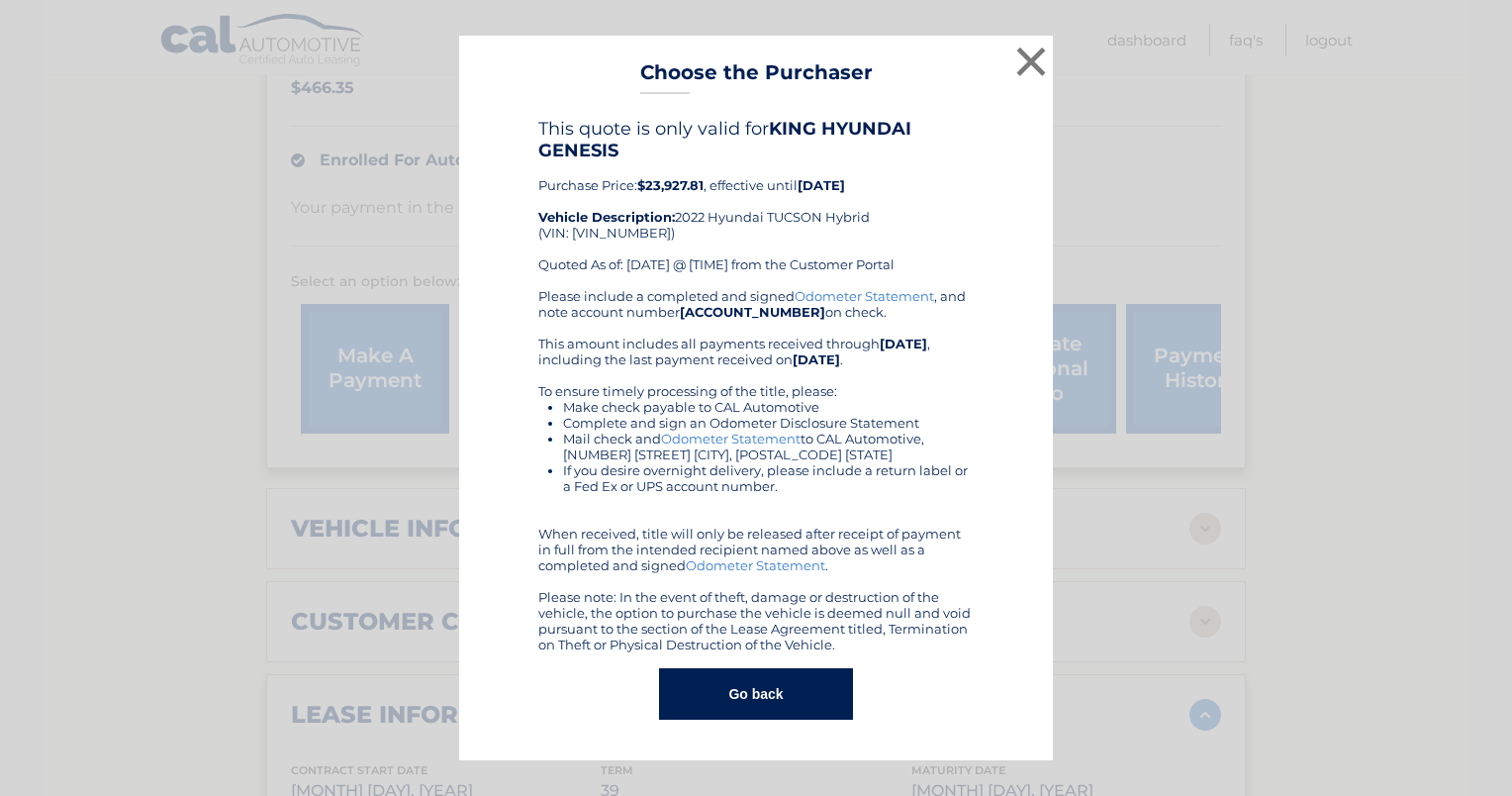 click on "Make check payable to CAL Automotive" at bounding box center (768, 407) 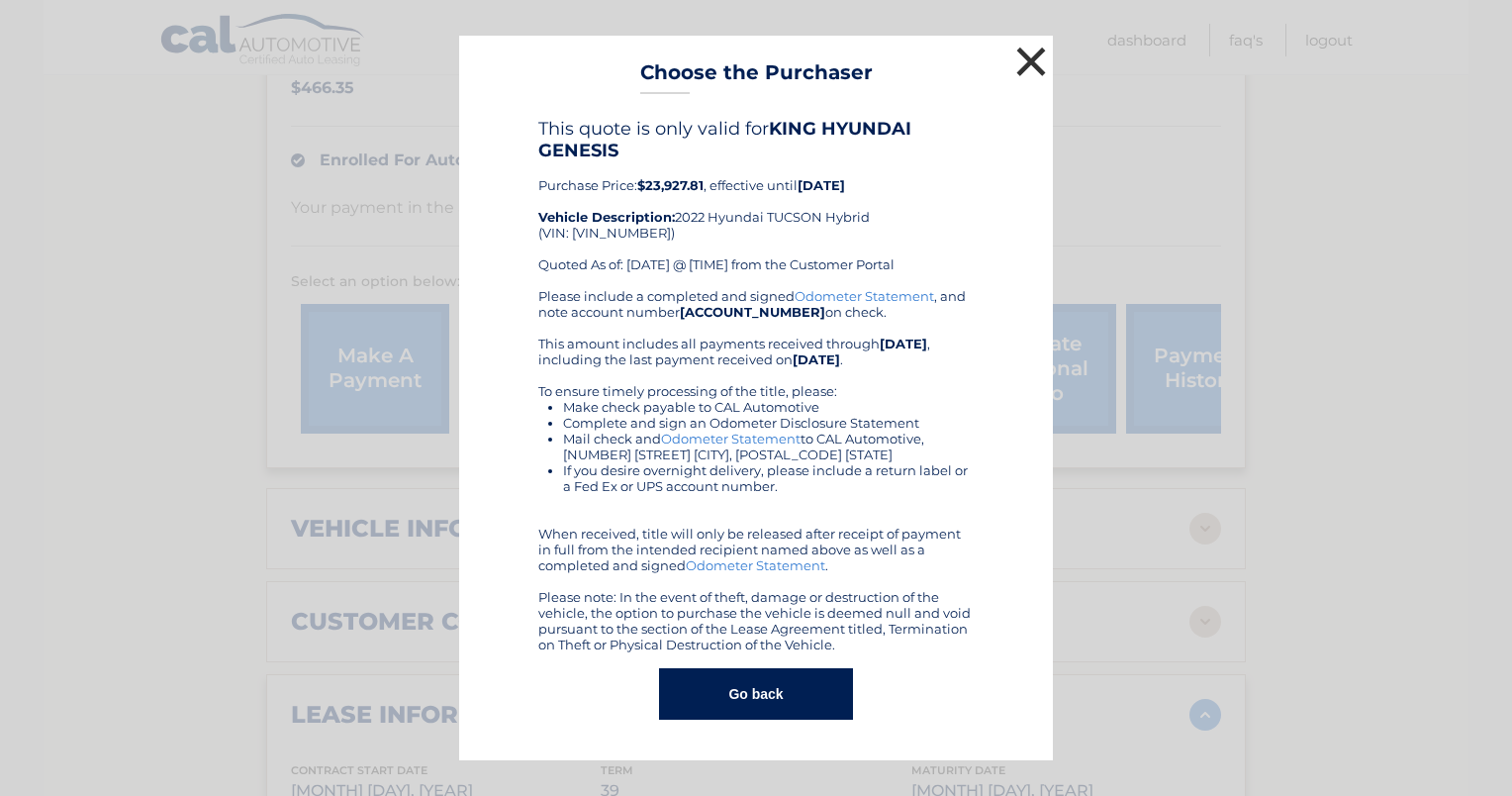 click on "×" at bounding box center (1031, 61) 